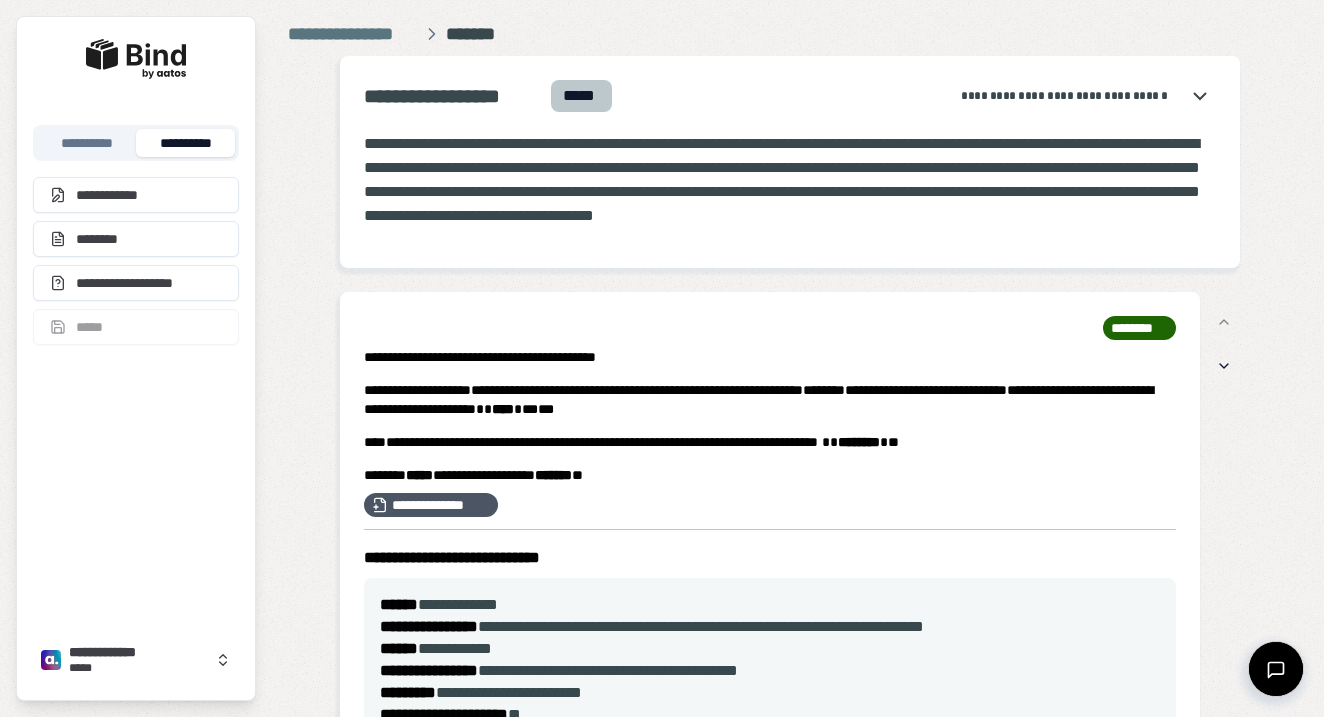 scroll, scrollTop: 0, scrollLeft: 0, axis: both 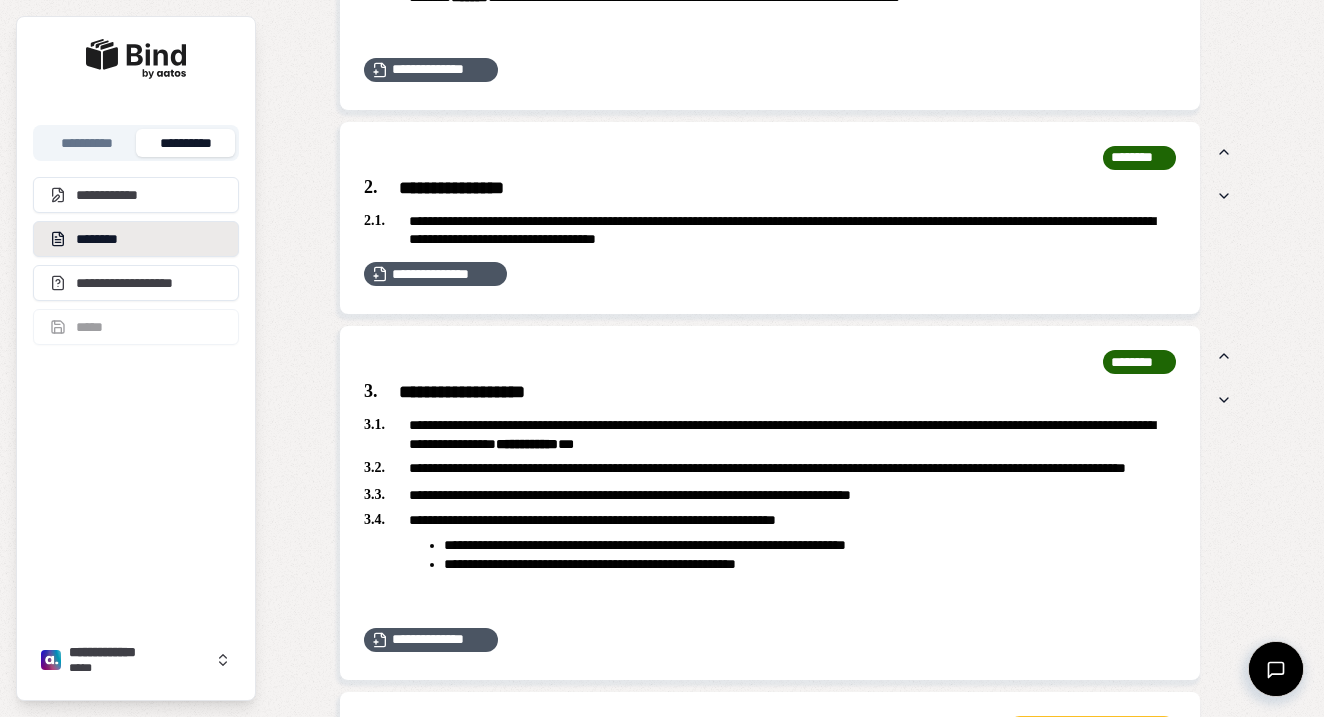 click on "********" at bounding box center [136, 239] 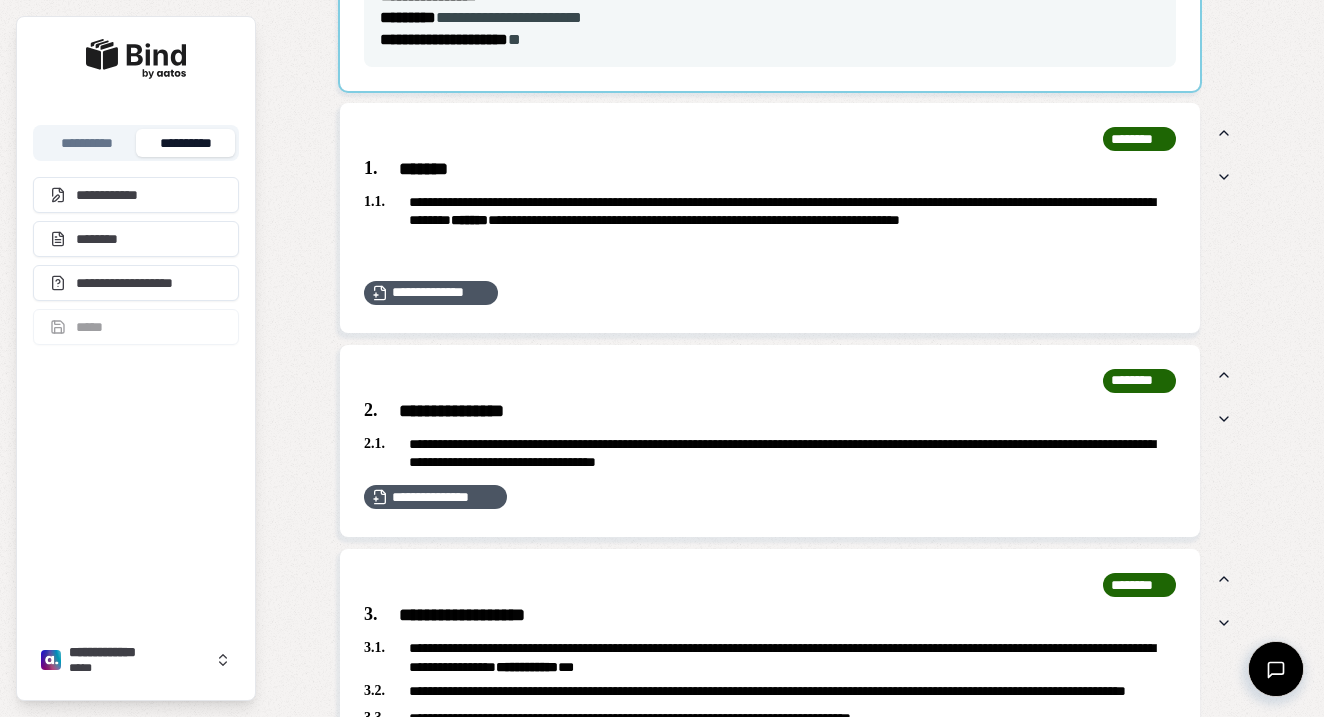 scroll, scrollTop: 298, scrollLeft: 0, axis: vertical 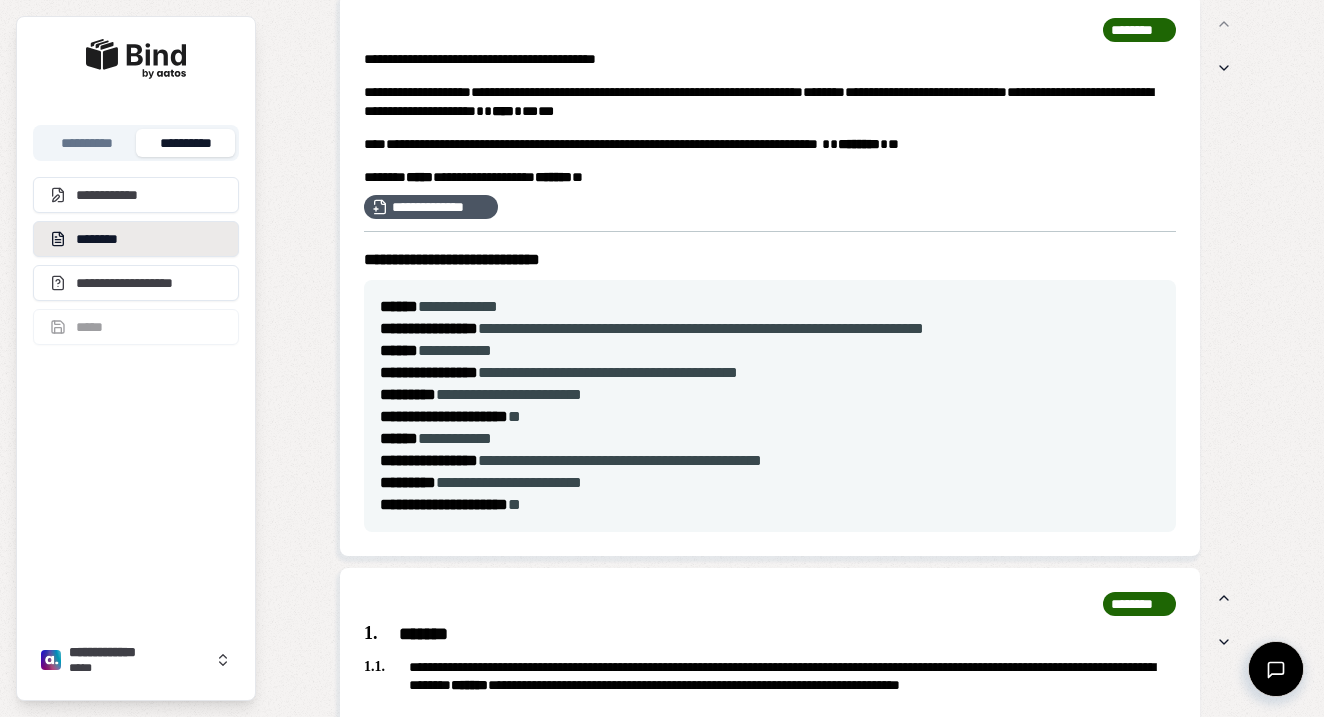 click on "********" at bounding box center [136, 239] 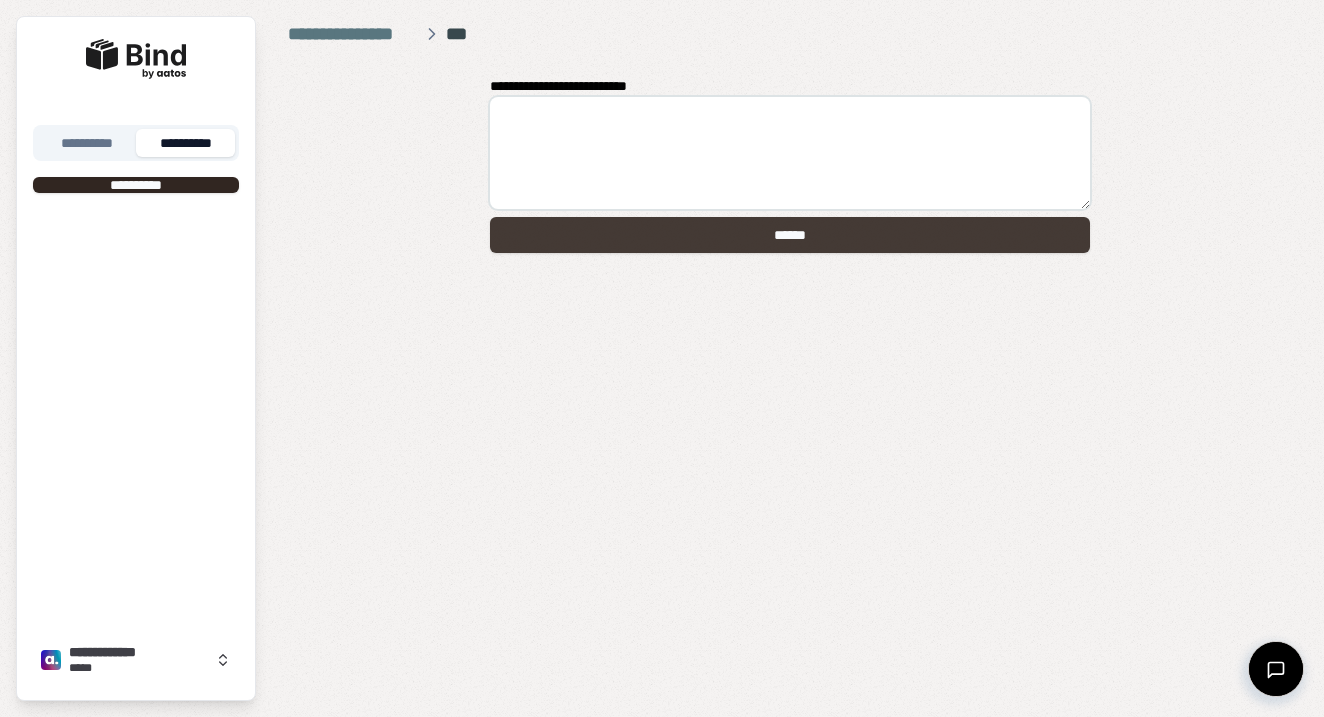 click on "******" at bounding box center (790, 235) 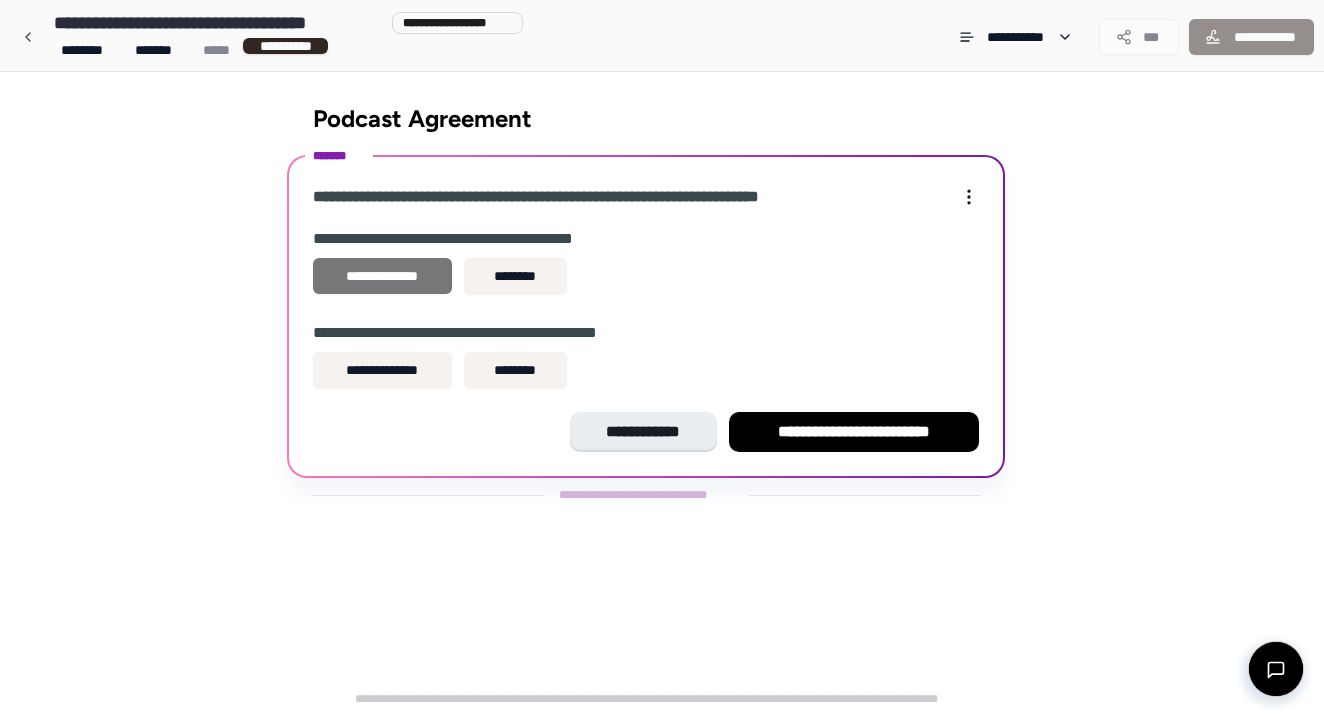 click on "**********" at bounding box center (382, 276) 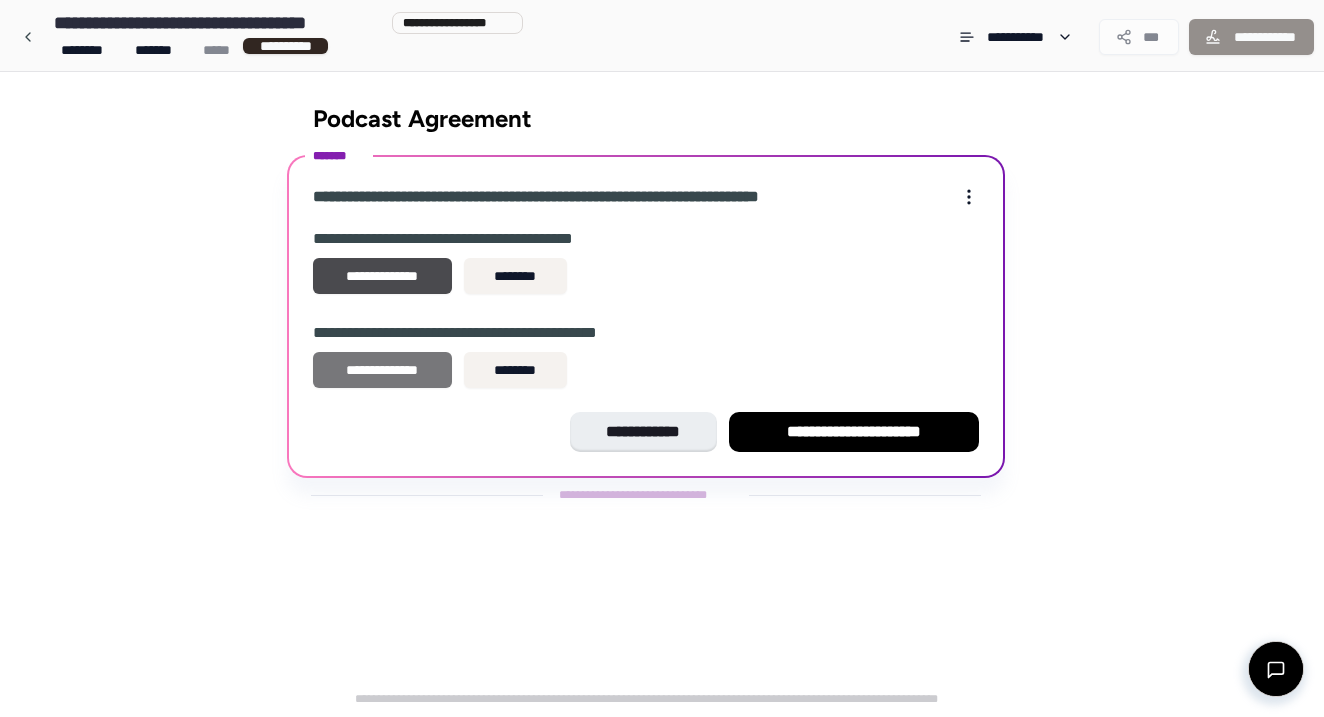 click on "**********" at bounding box center [382, 370] 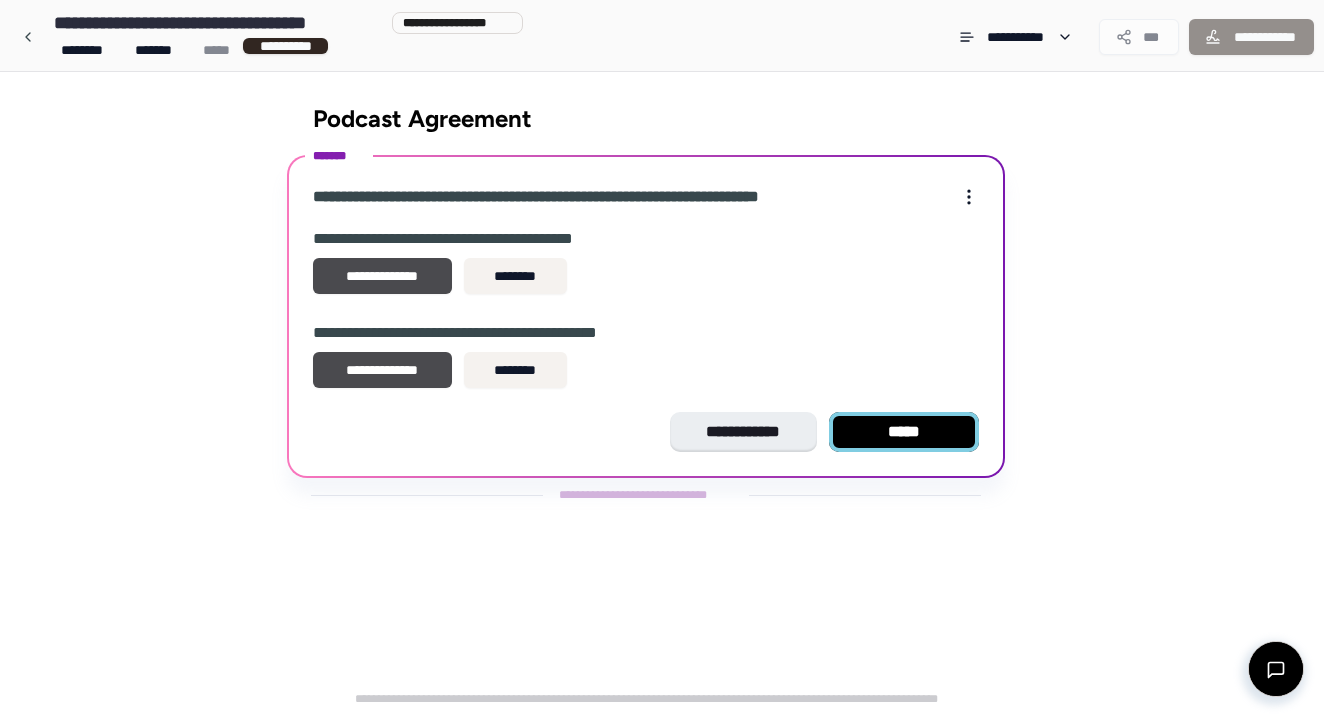 click on "*****" at bounding box center [904, 432] 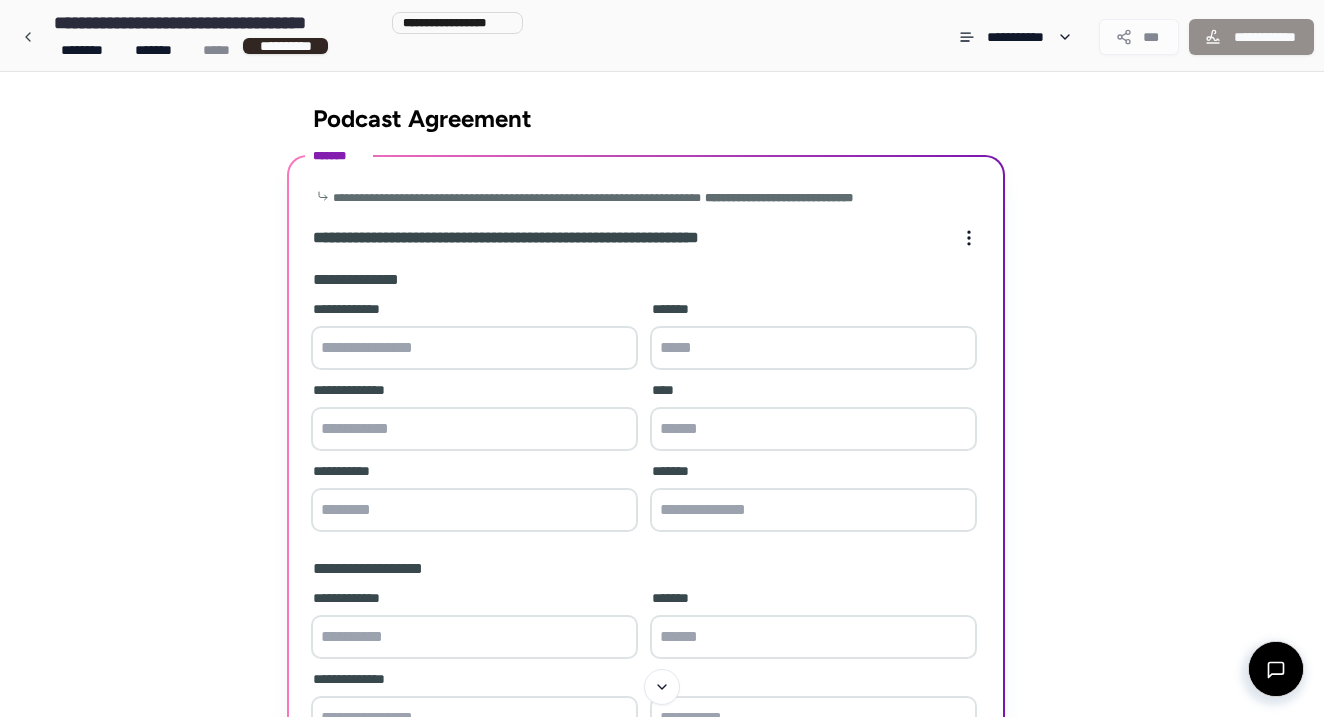 scroll, scrollTop: 0, scrollLeft: 0, axis: both 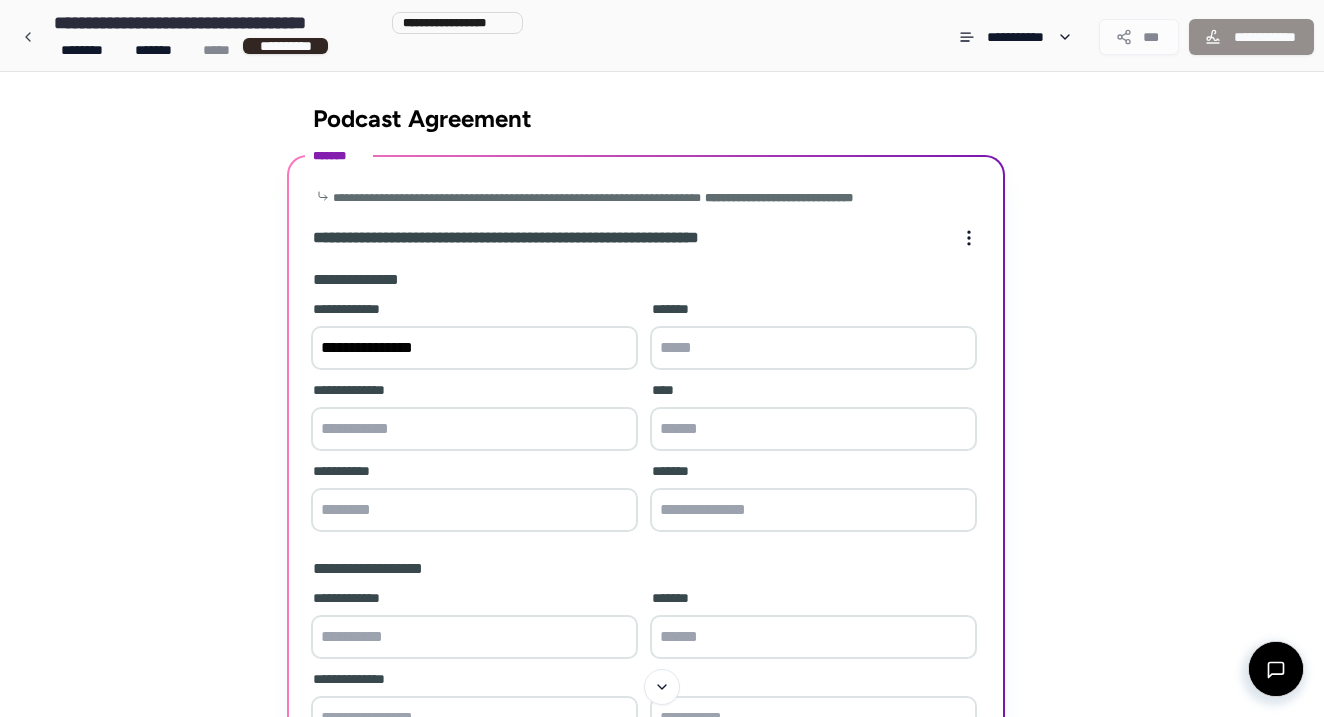 type on "*****" 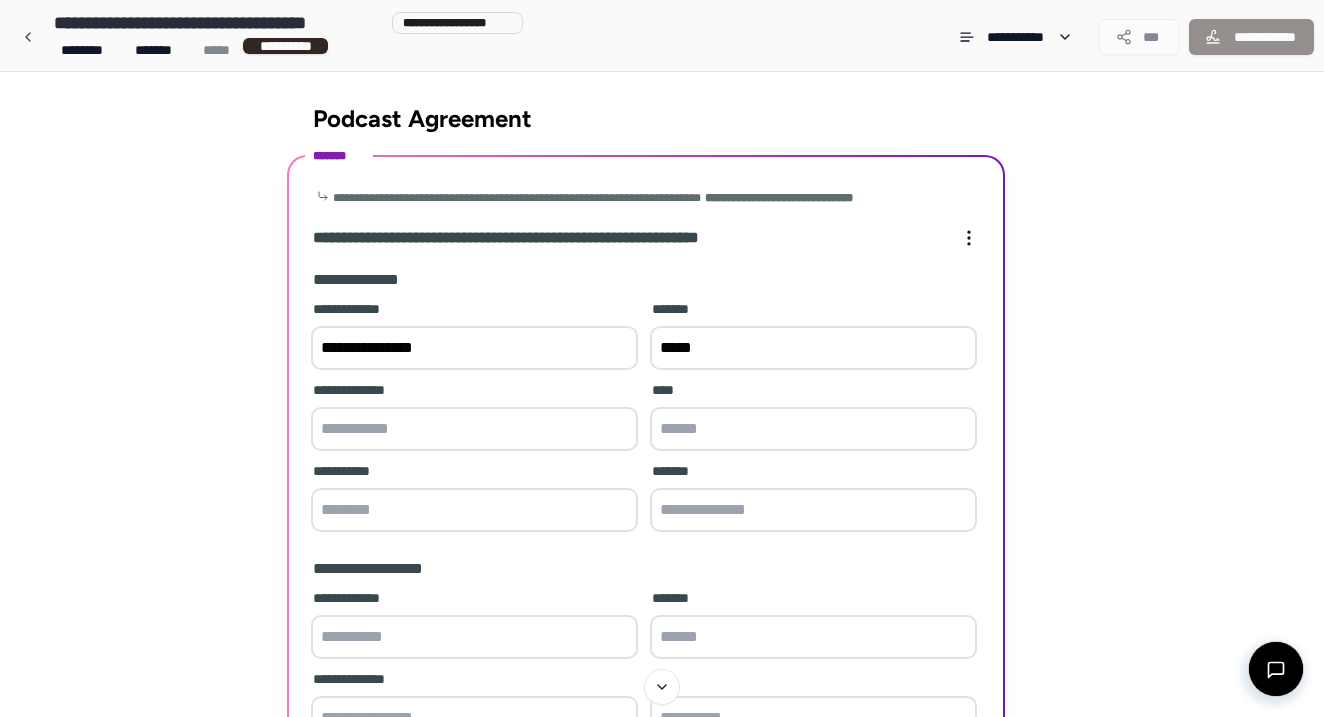 type on "**********" 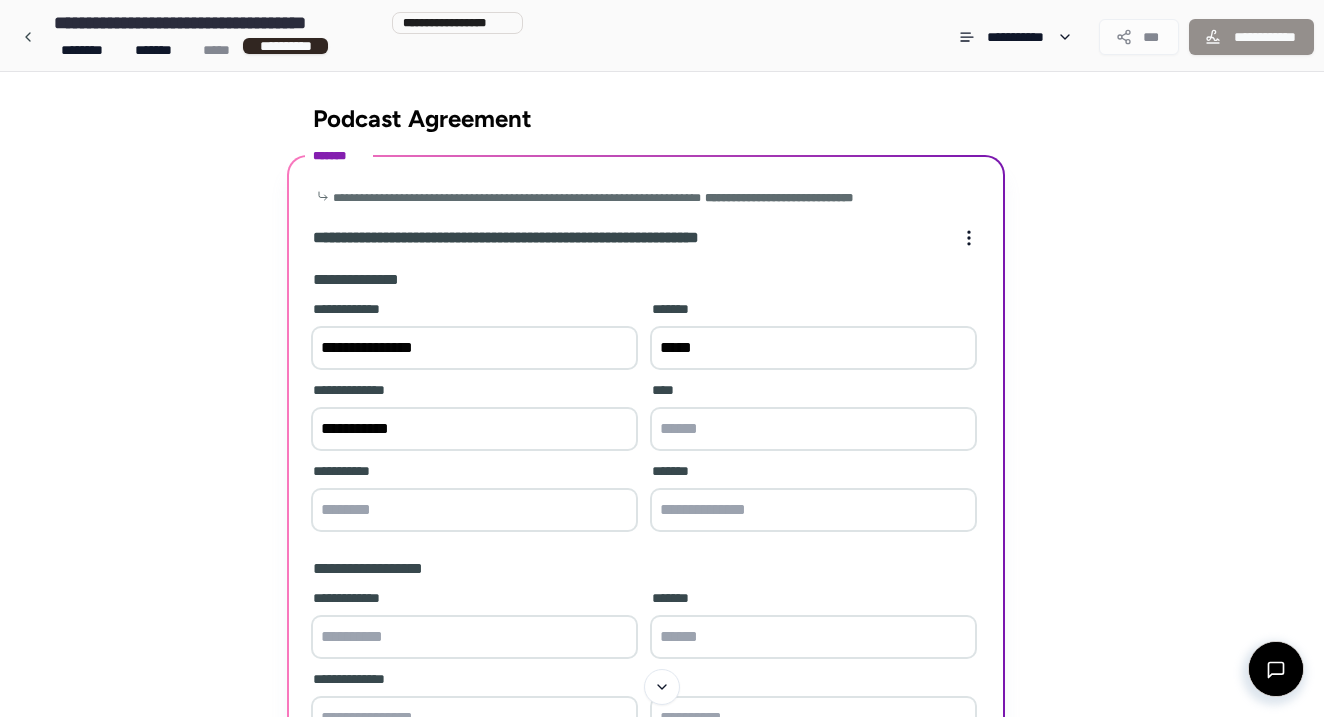 type on "******" 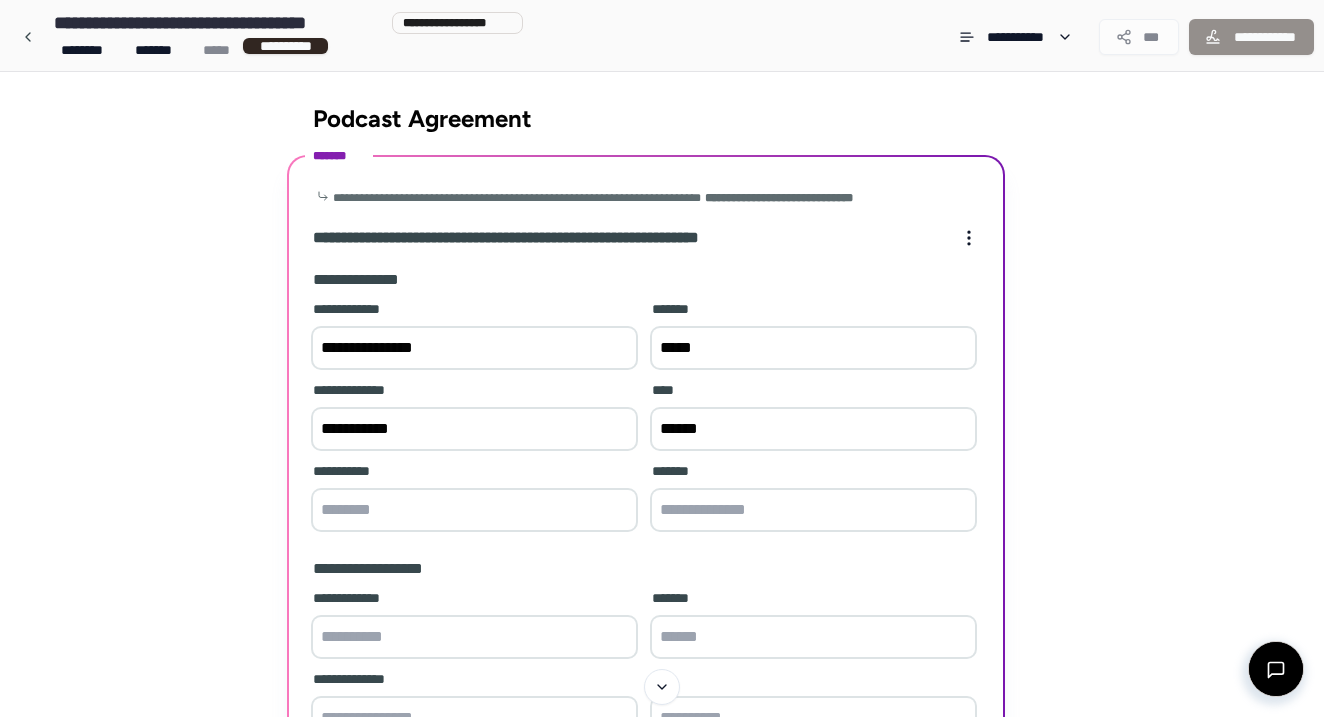 type on "********" 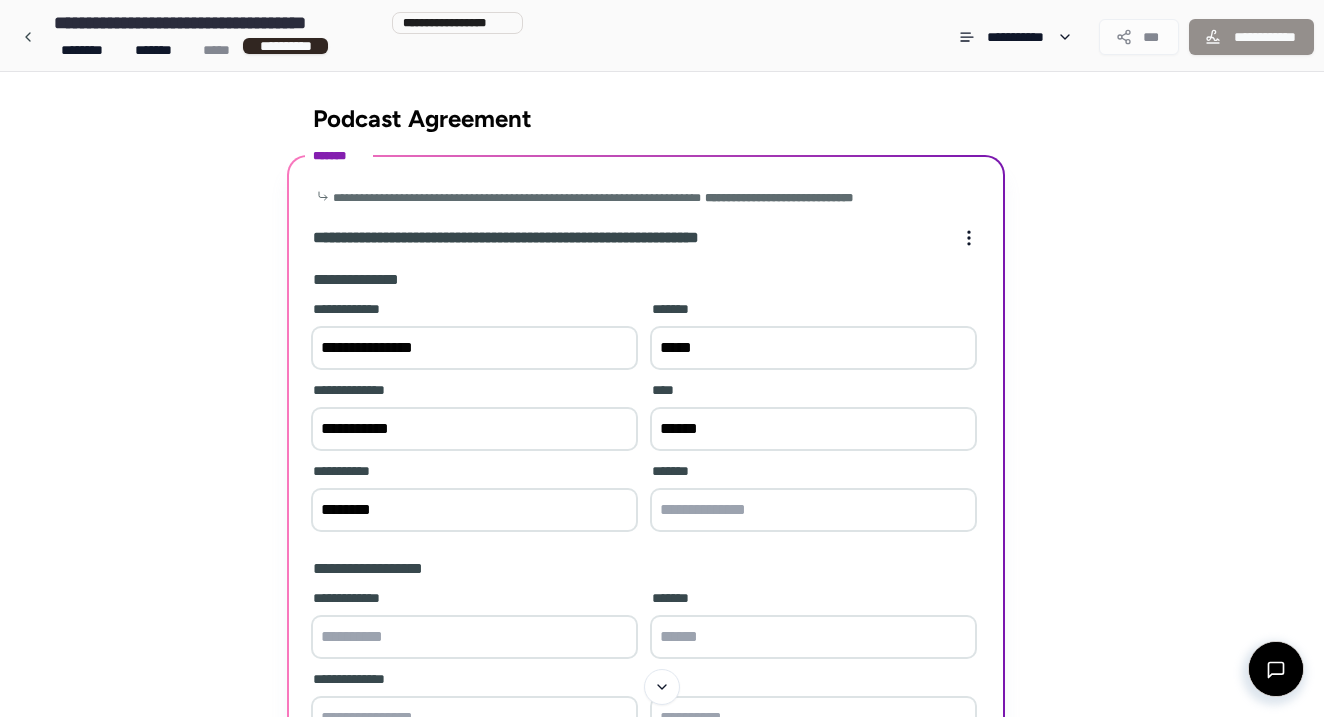 type on "**********" 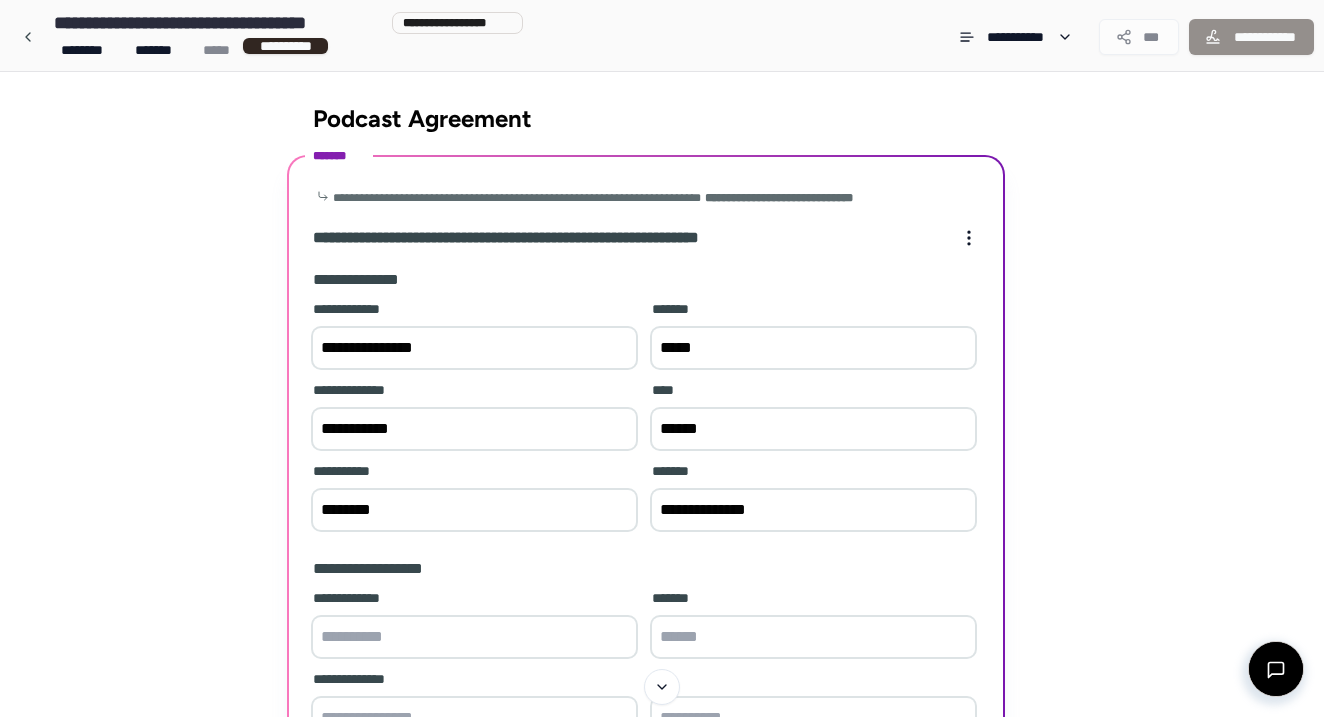 type on "**********" 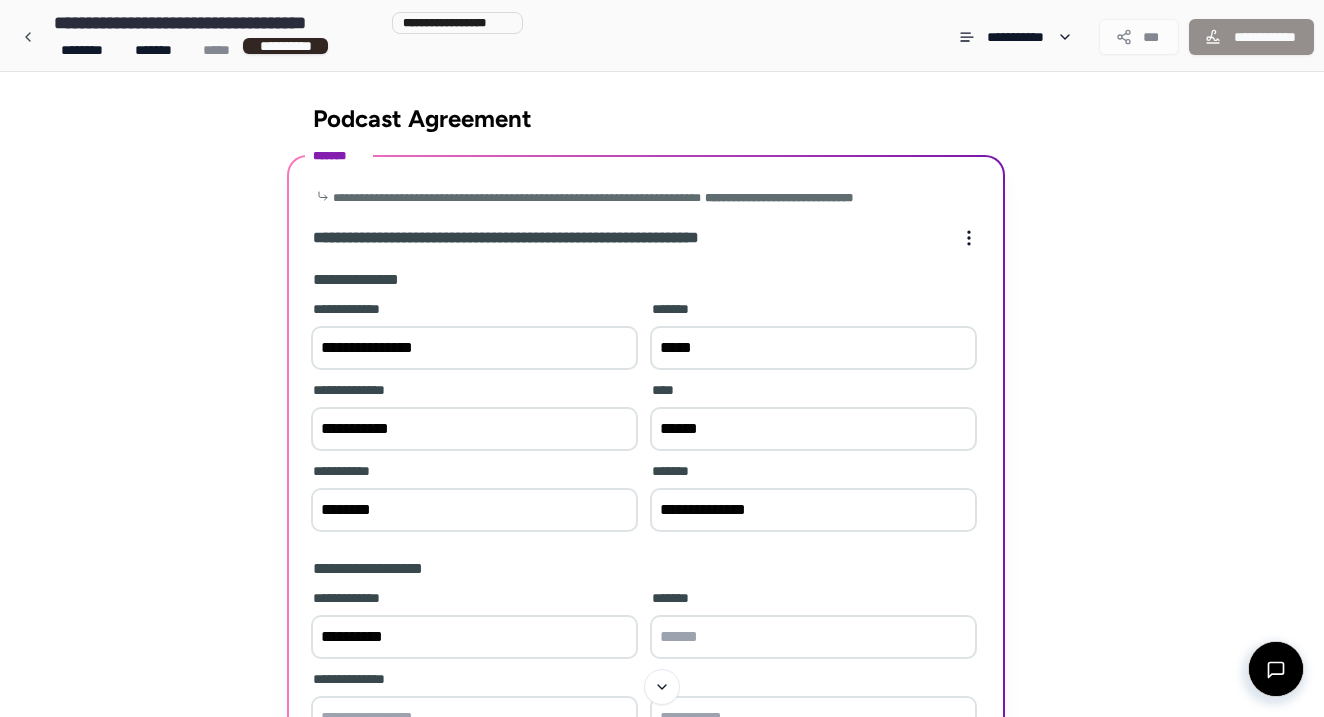 type on "******" 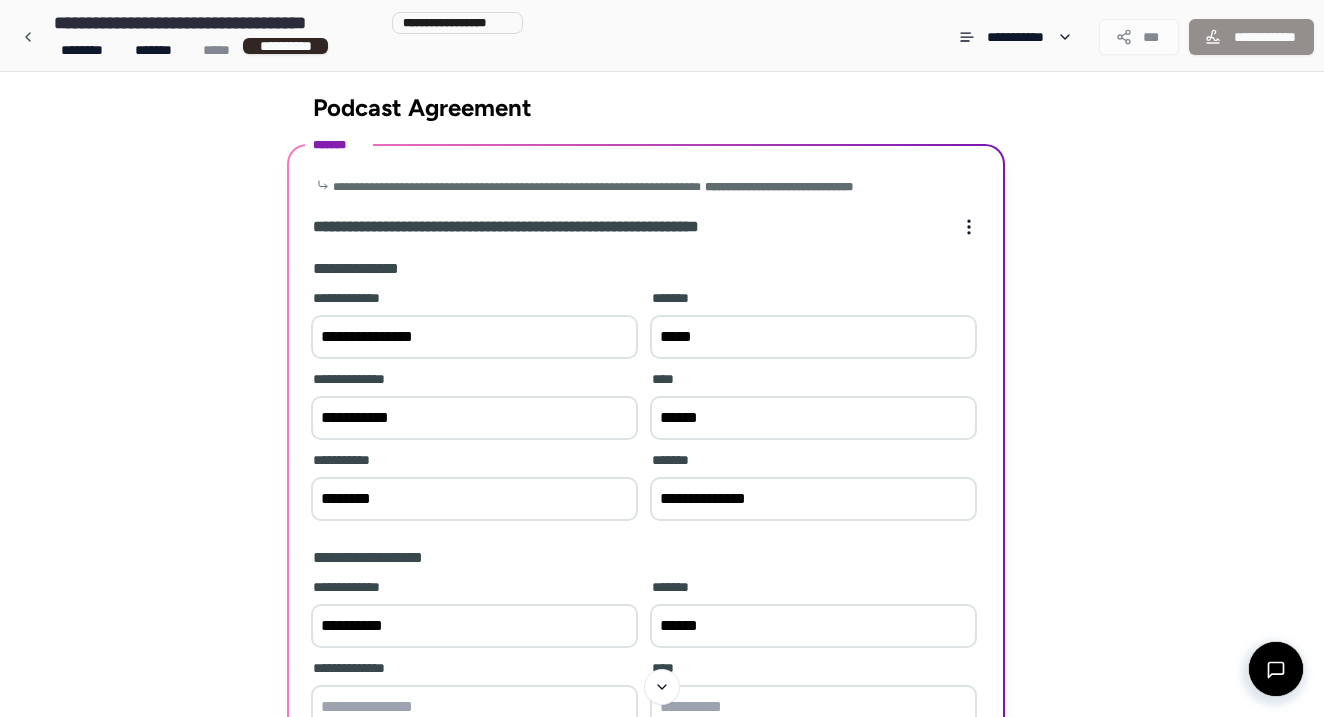 type on "**********" 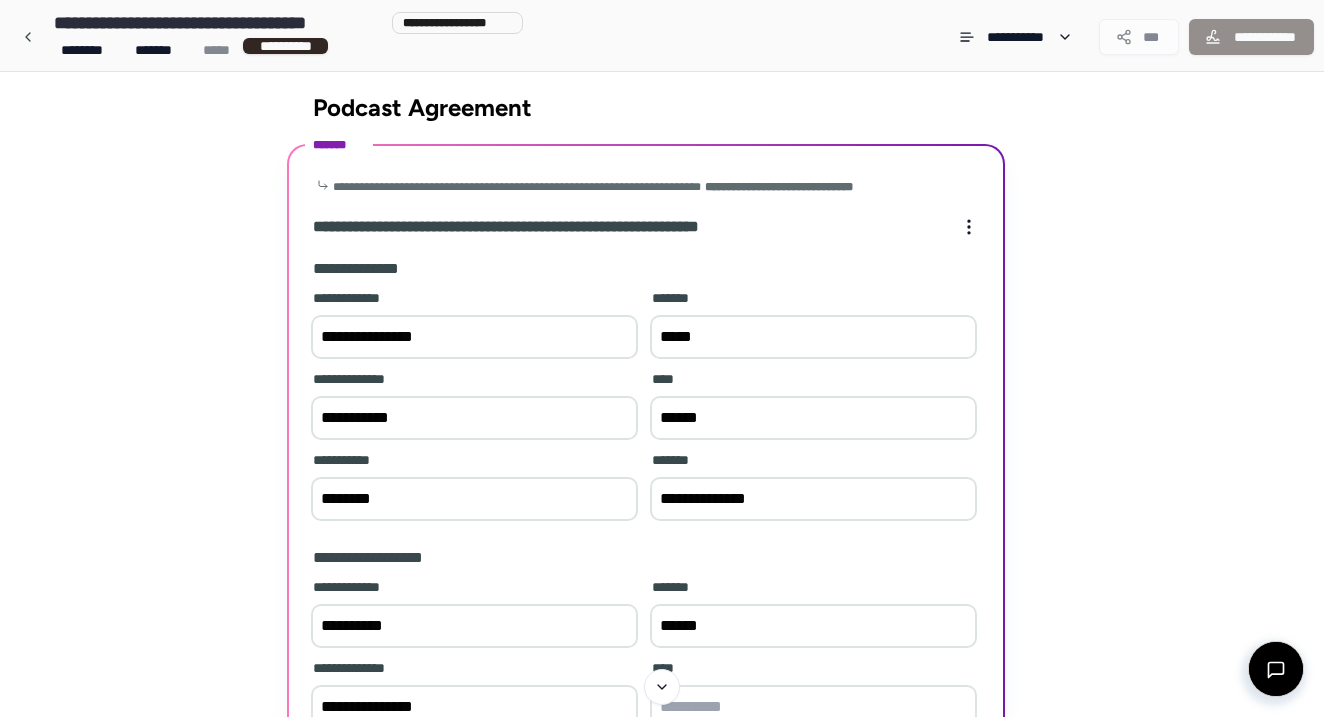 type on "**********" 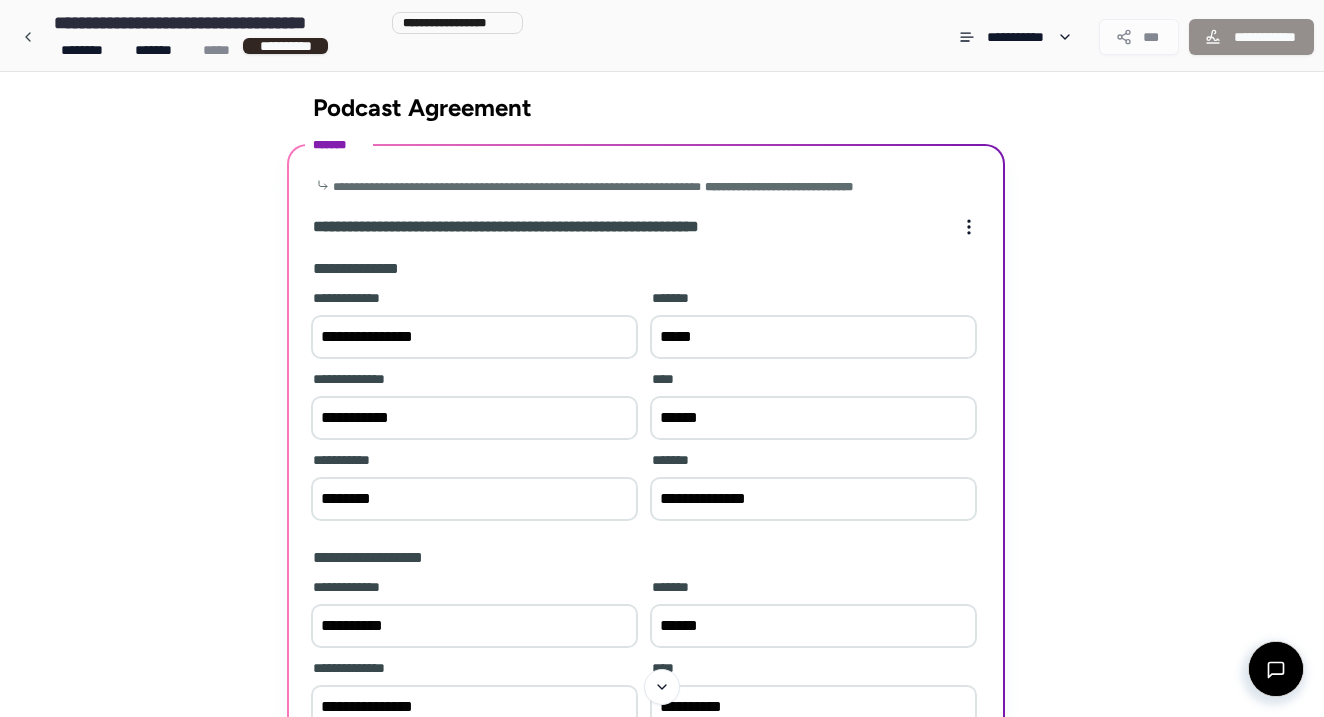 scroll, scrollTop: 270, scrollLeft: 0, axis: vertical 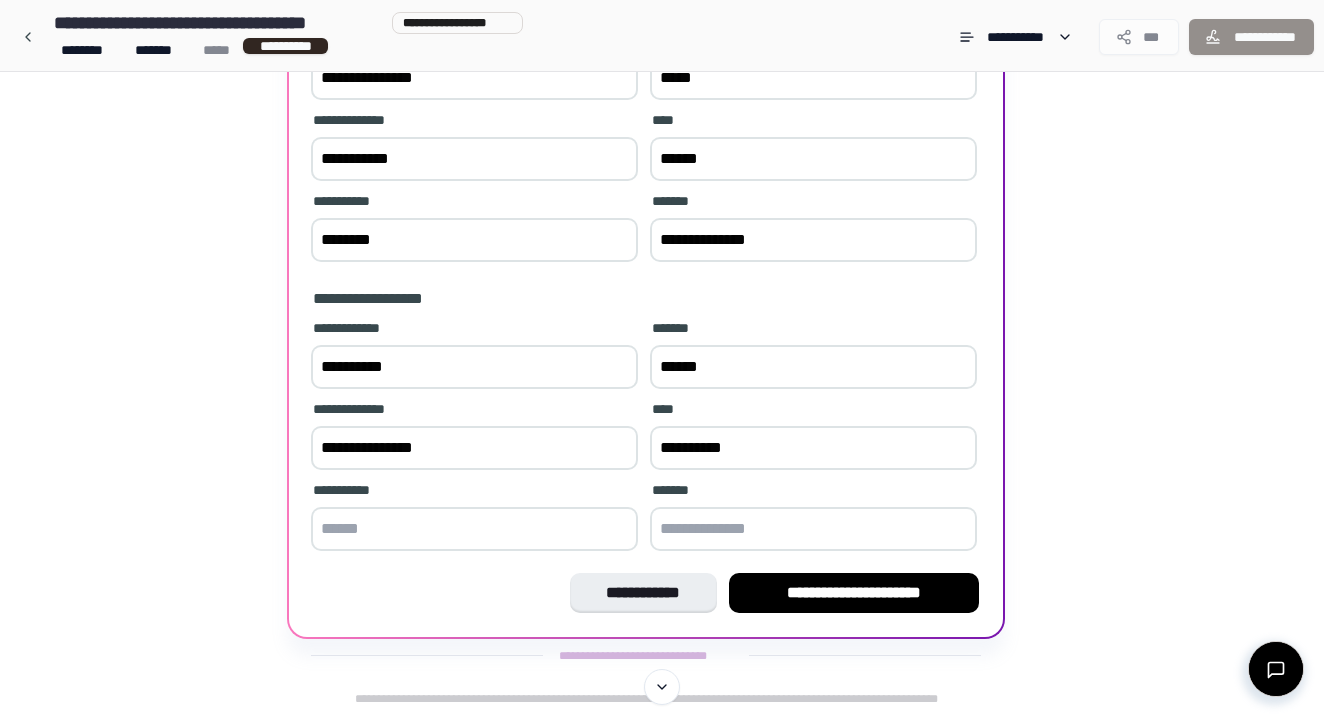 type on "******" 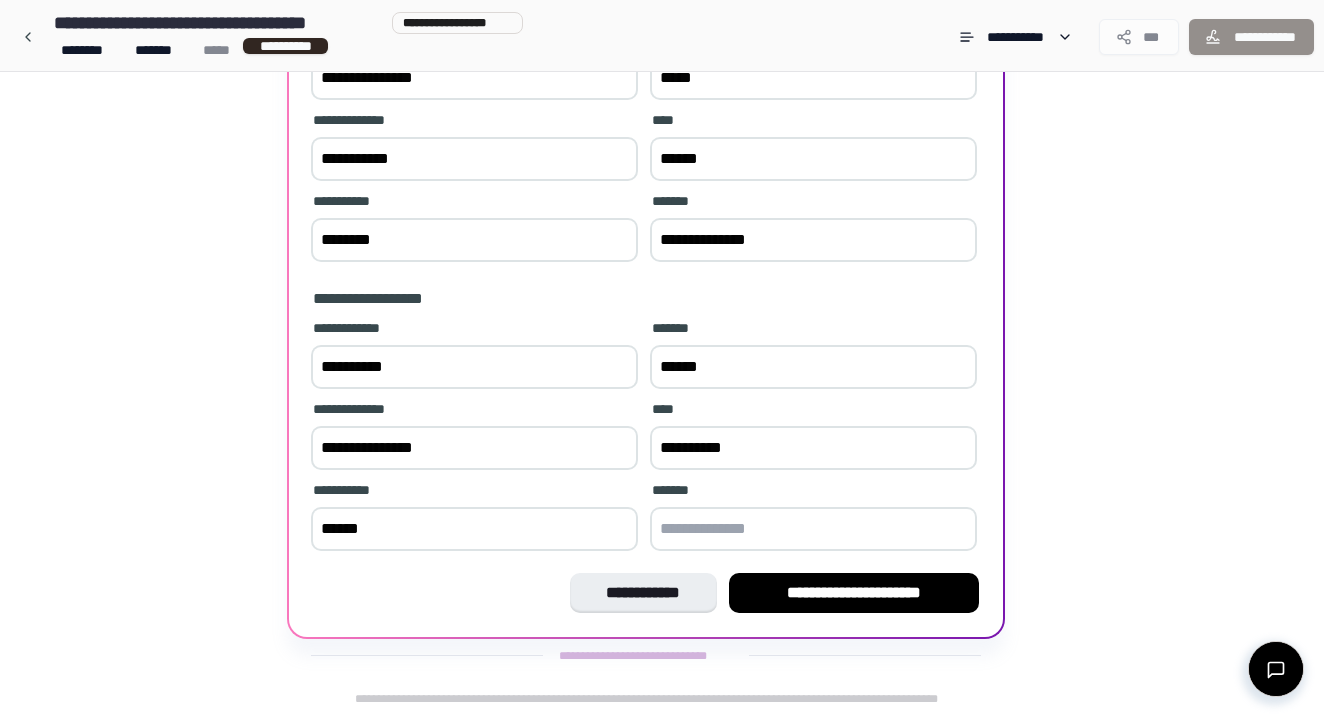 type on "**********" 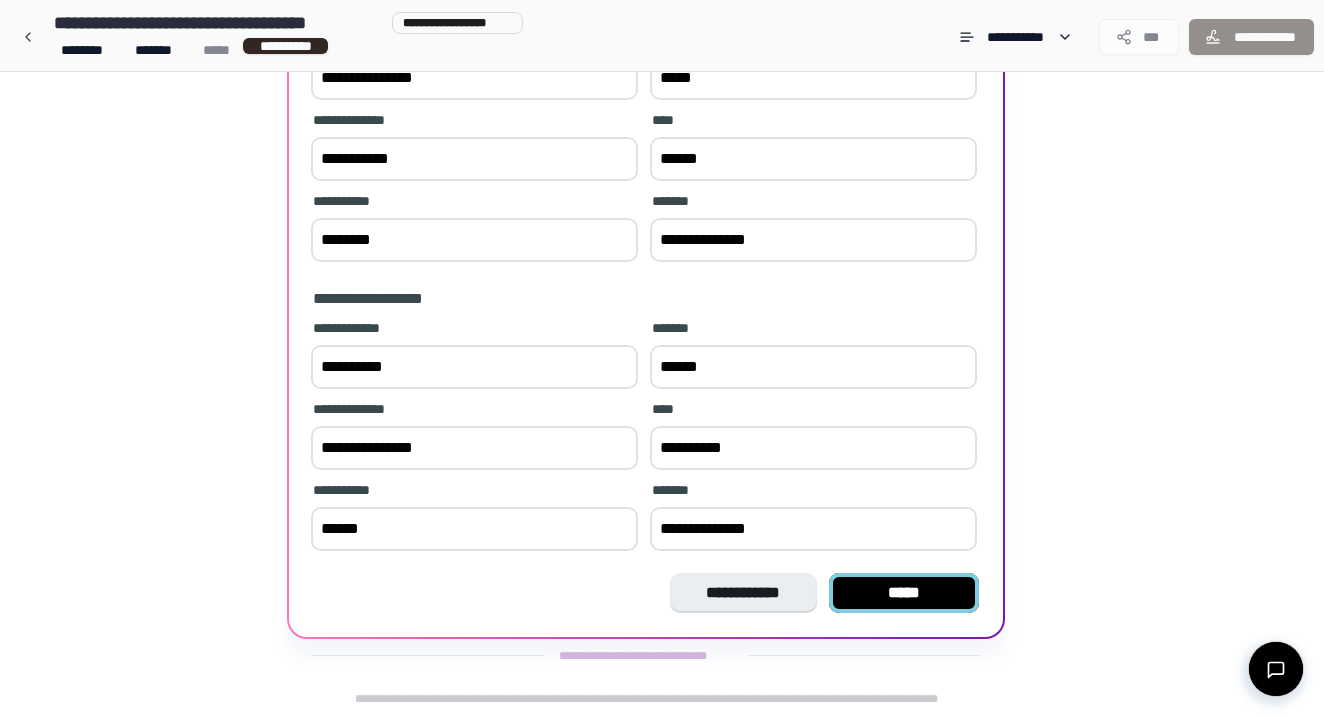 click on "*****" at bounding box center (904, 593) 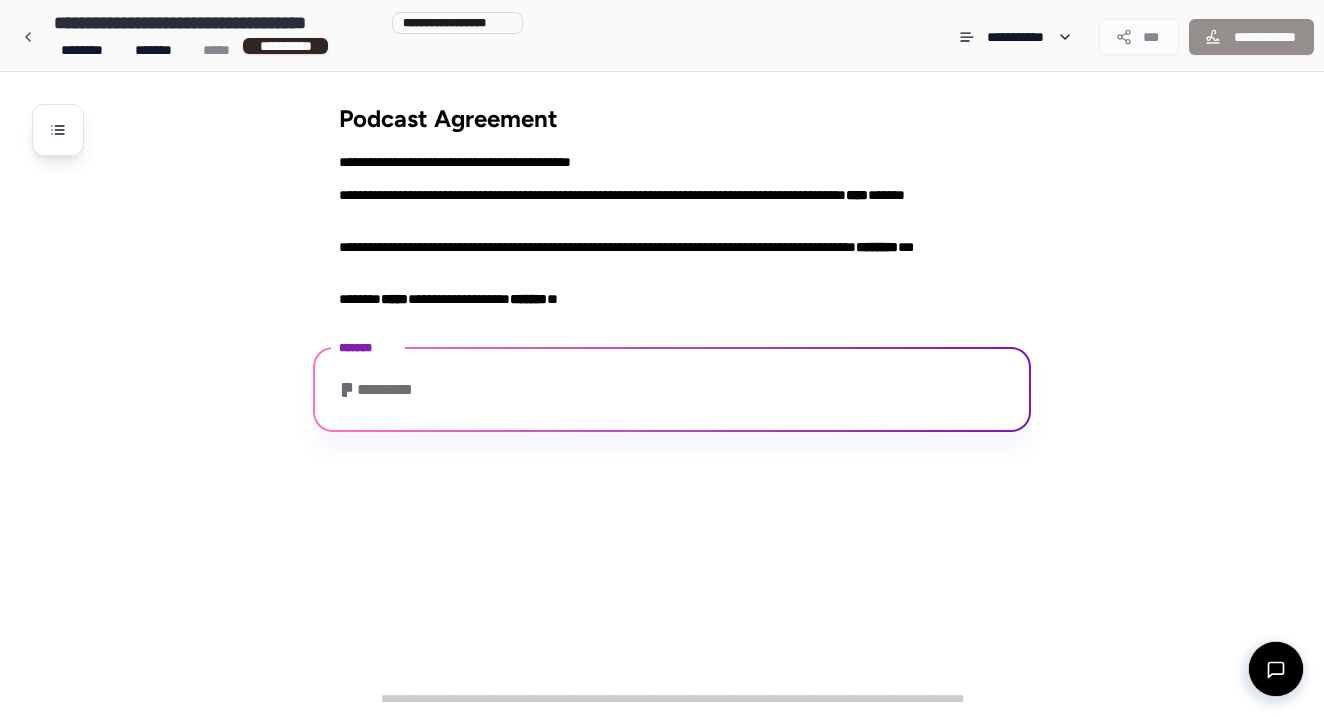 scroll, scrollTop: 221, scrollLeft: 0, axis: vertical 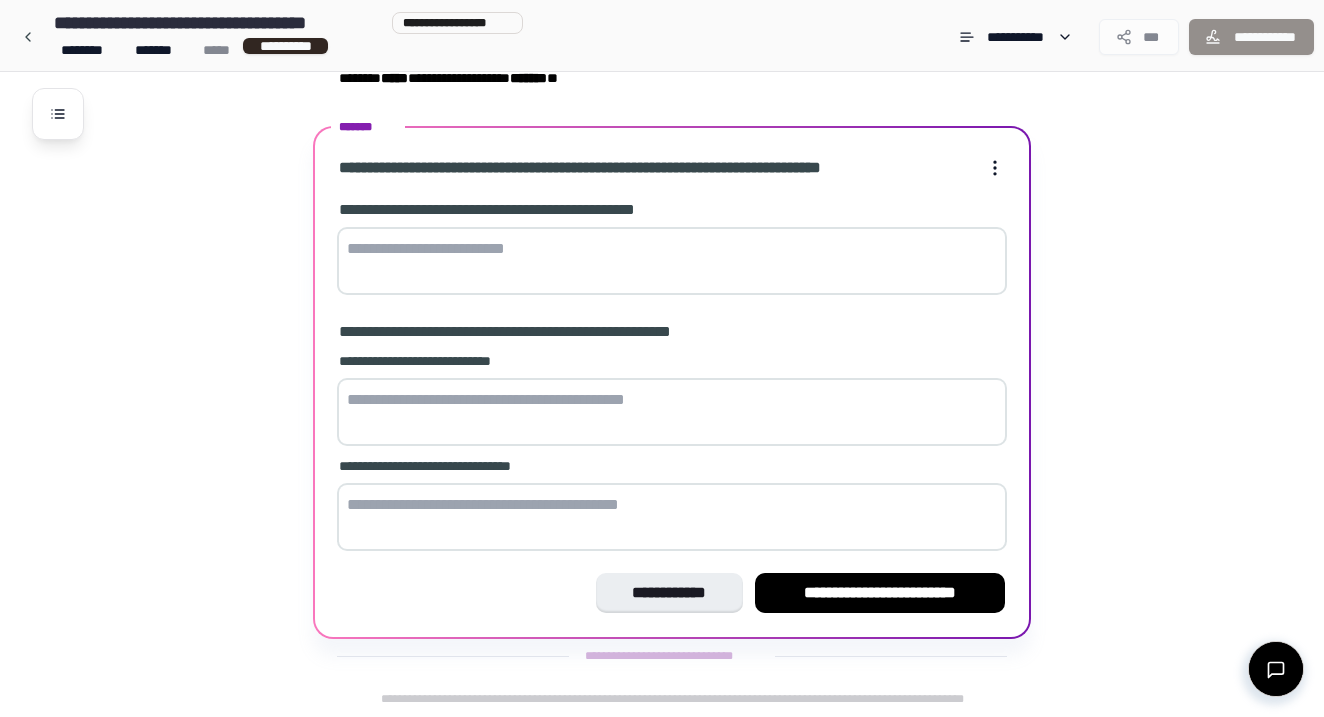 click at bounding box center [672, 261] 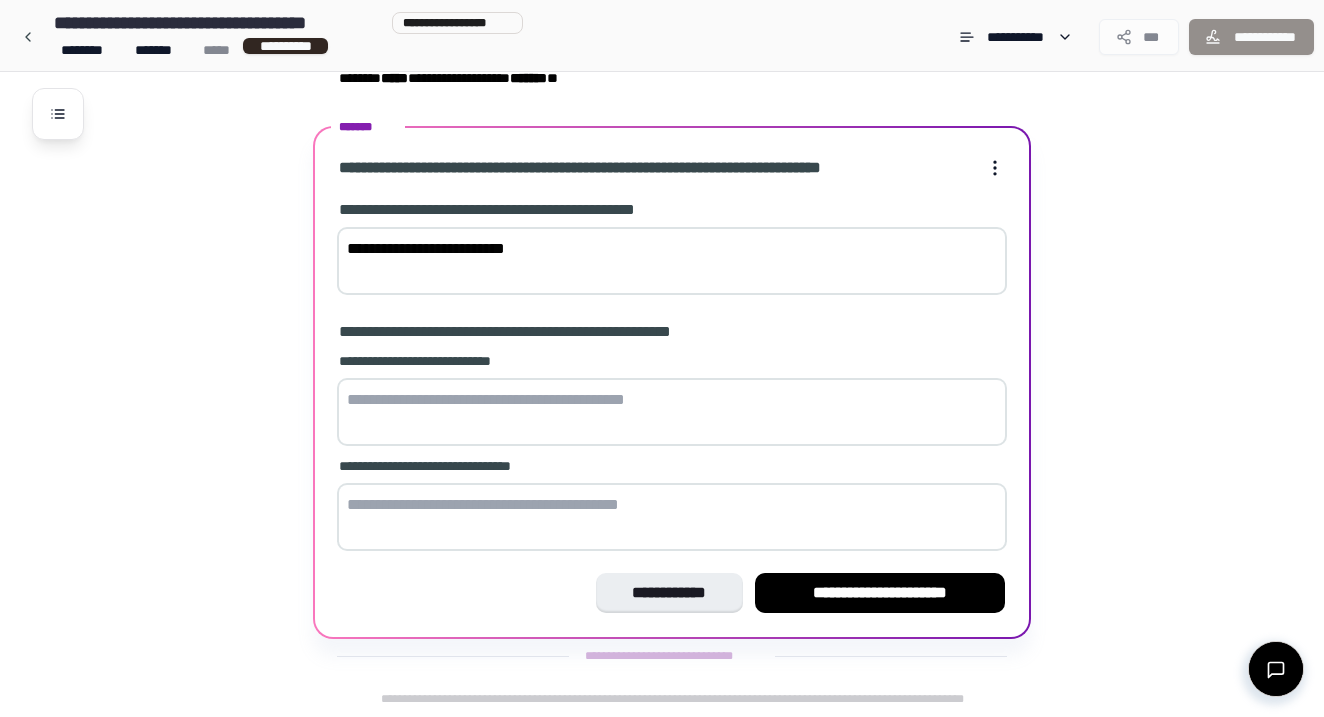 type on "**********" 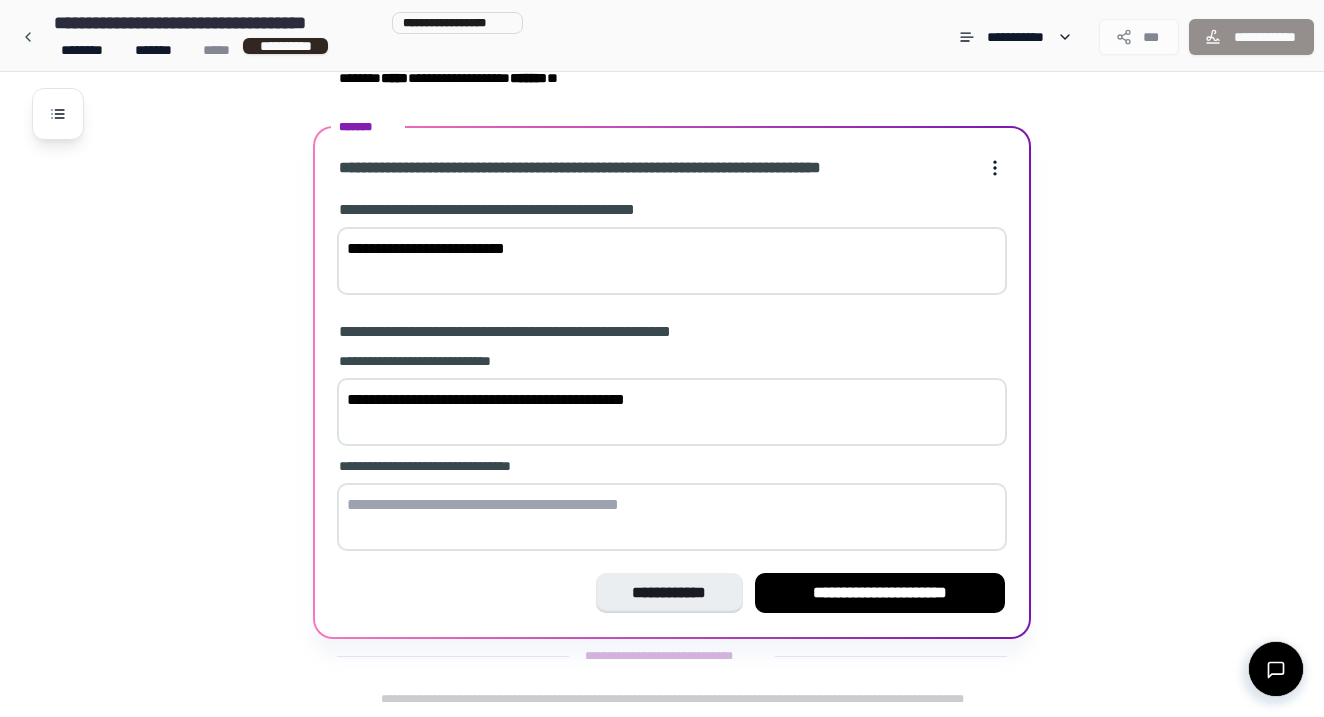 type on "**********" 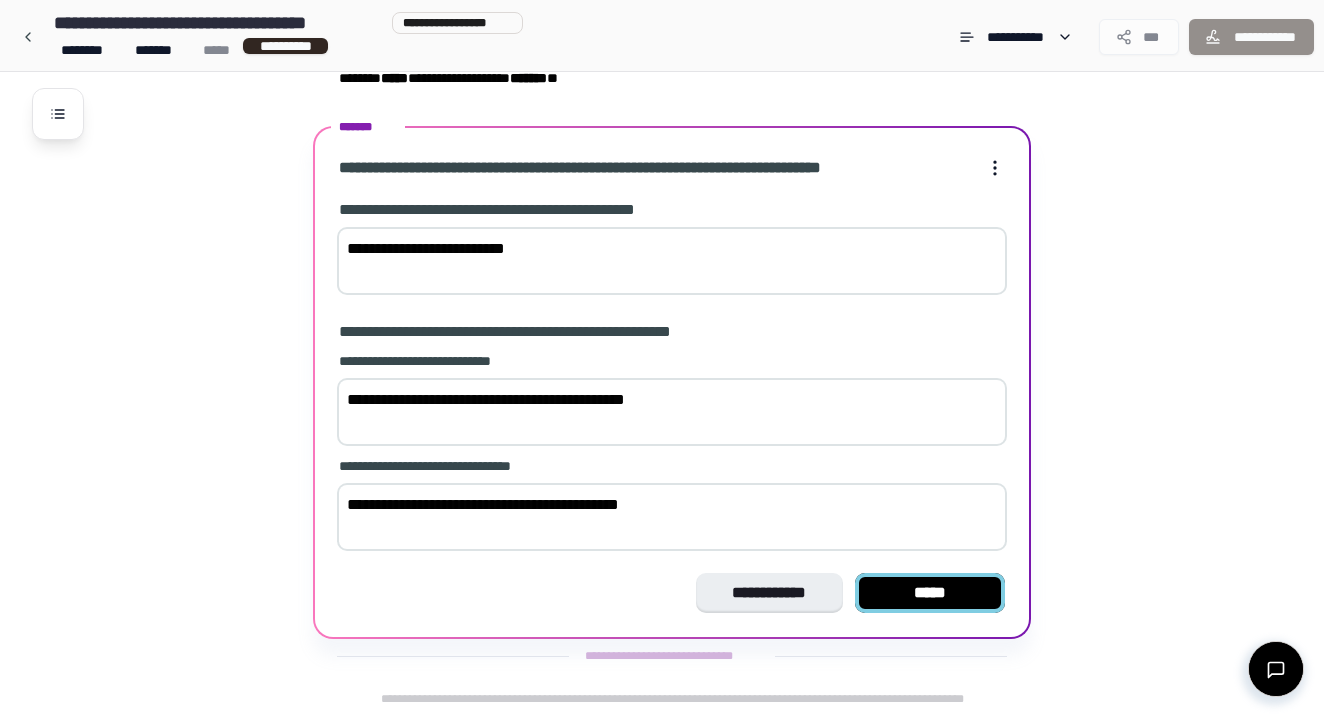click on "*****" at bounding box center [930, 593] 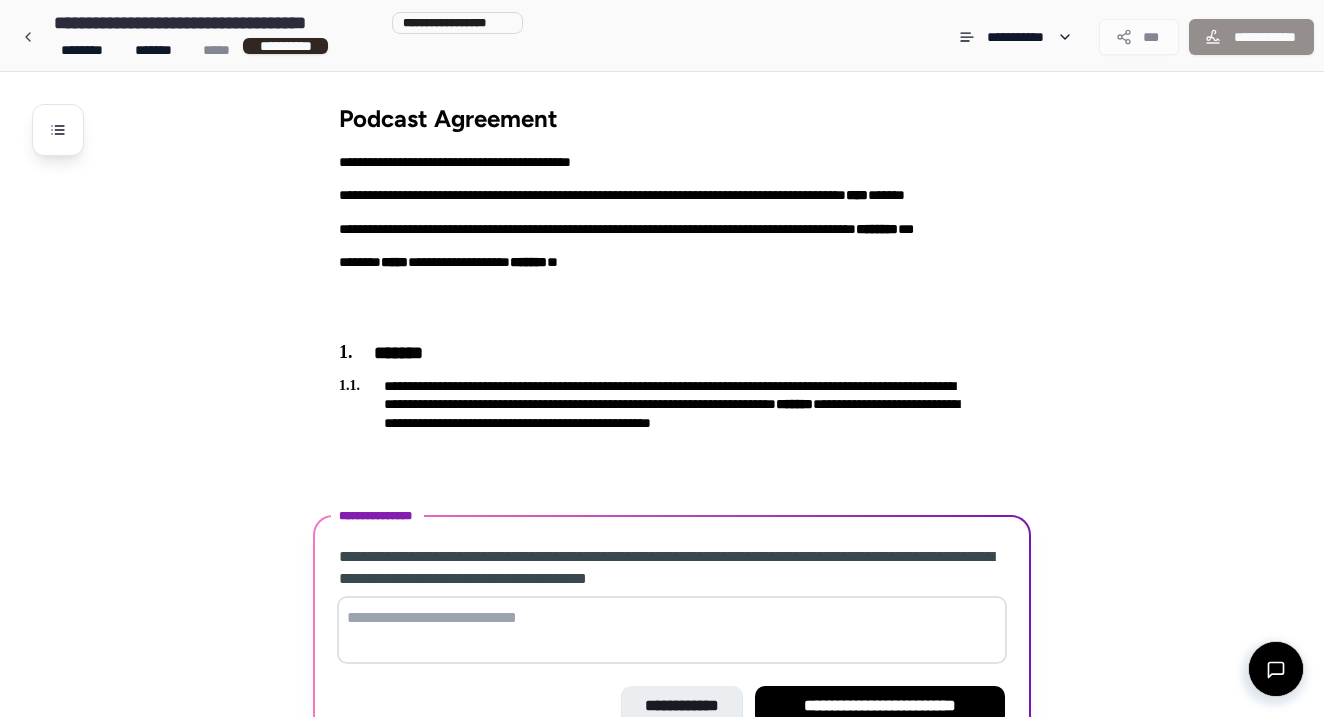 scroll, scrollTop: 113, scrollLeft: 0, axis: vertical 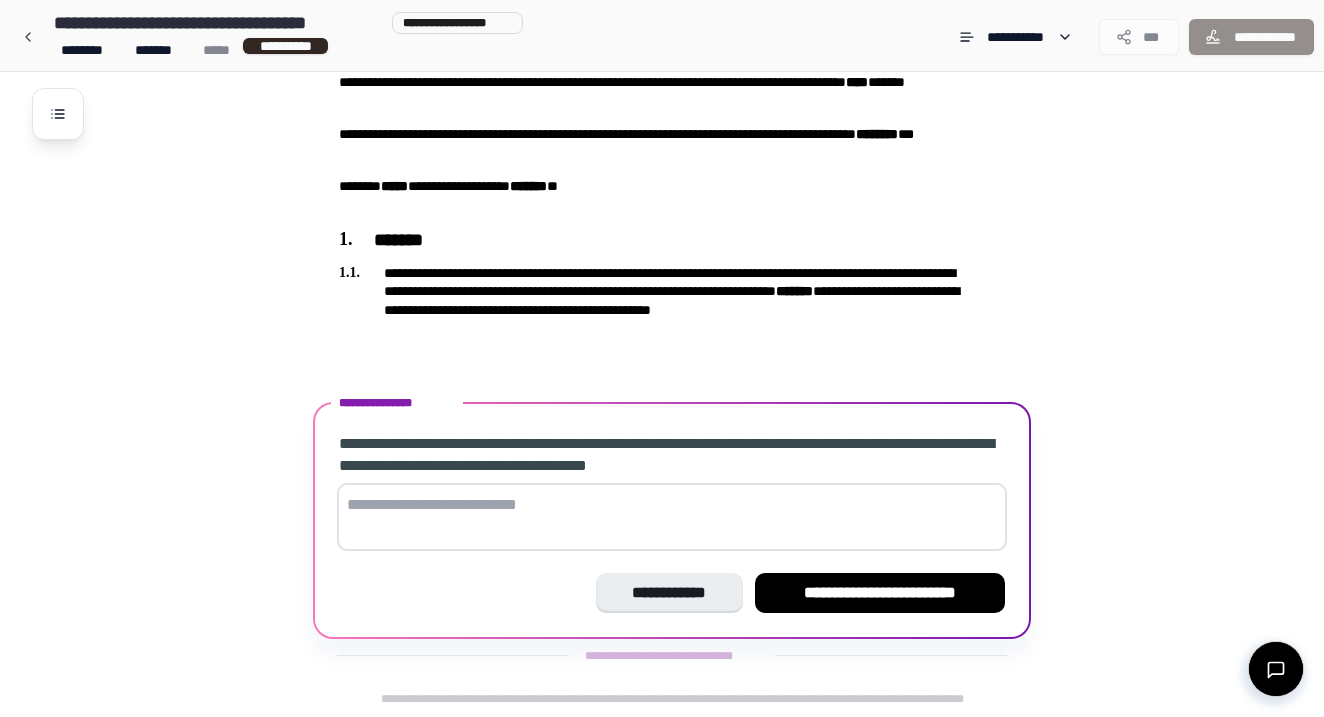 click on "**********" at bounding box center (688, 338) 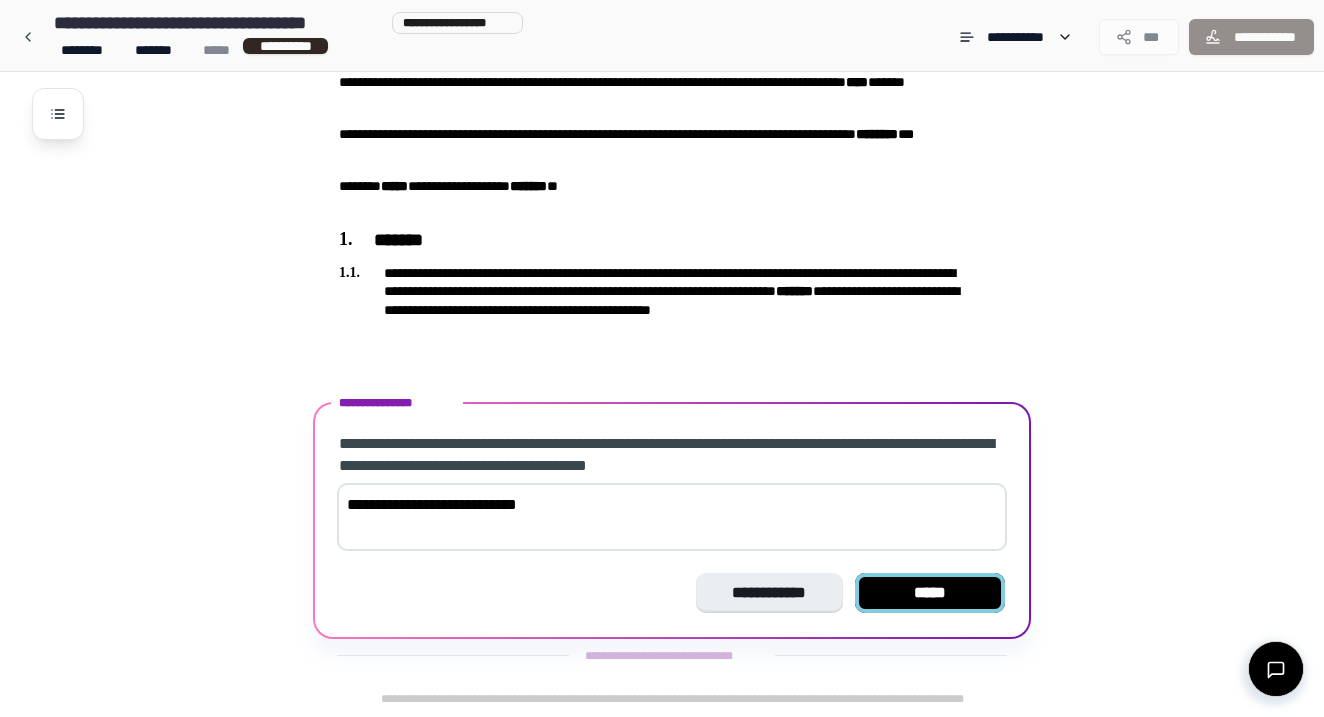 click on "*****" at bounding box center (930, 593) 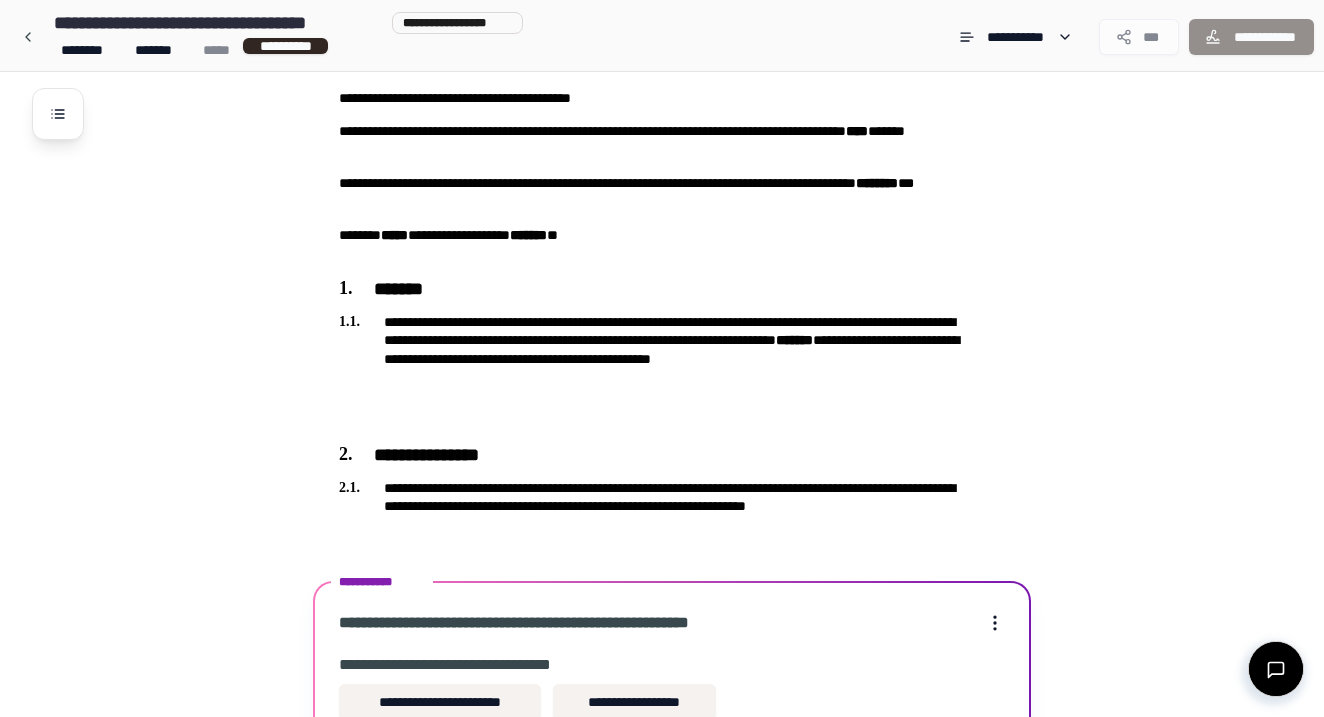 scroll, scrollTop: 362, scrollLeft: 0, axis: vertical 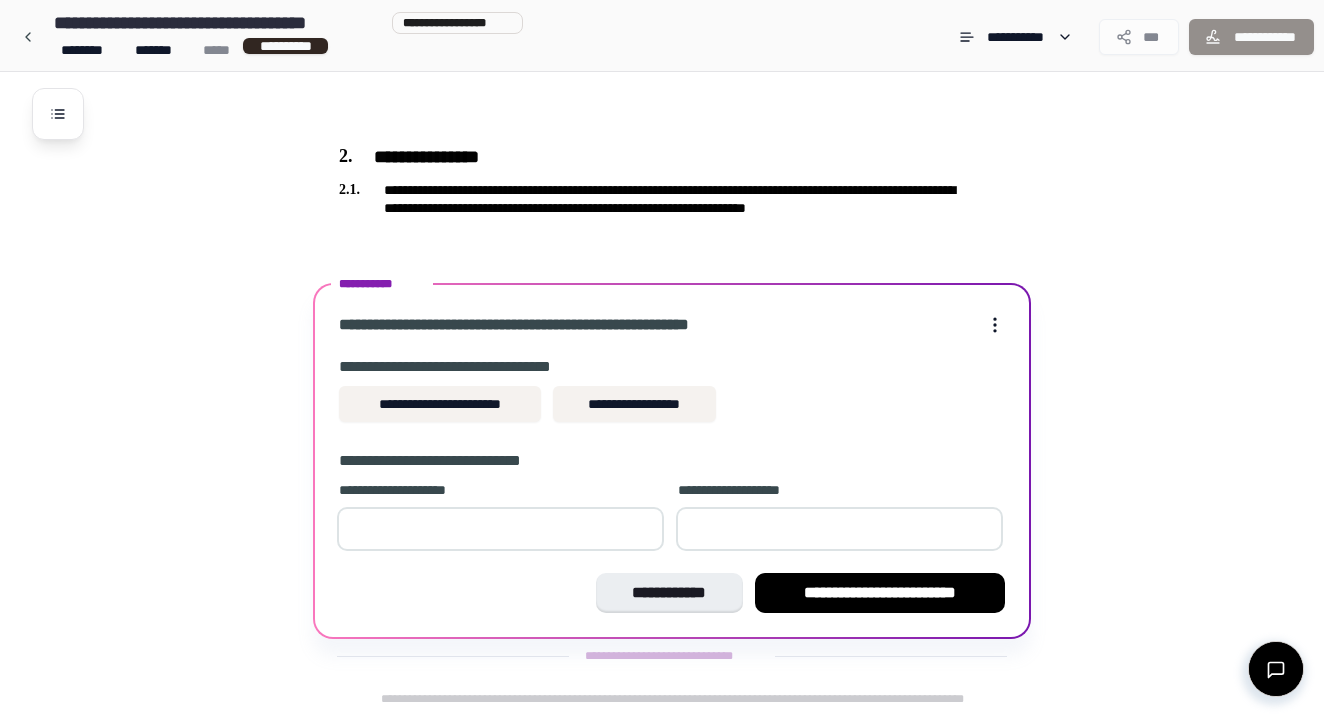 click at bounding box center [500, 529] 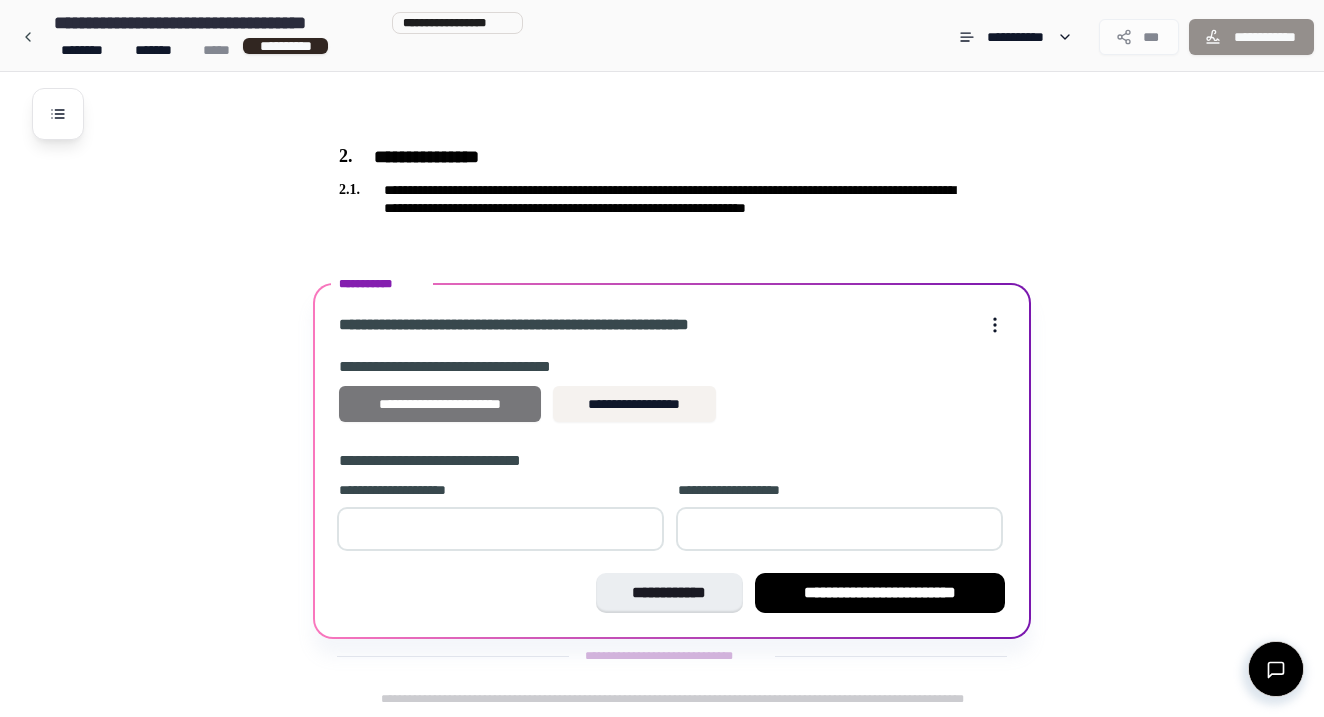click on "**********" at bounding box center [440, 404] 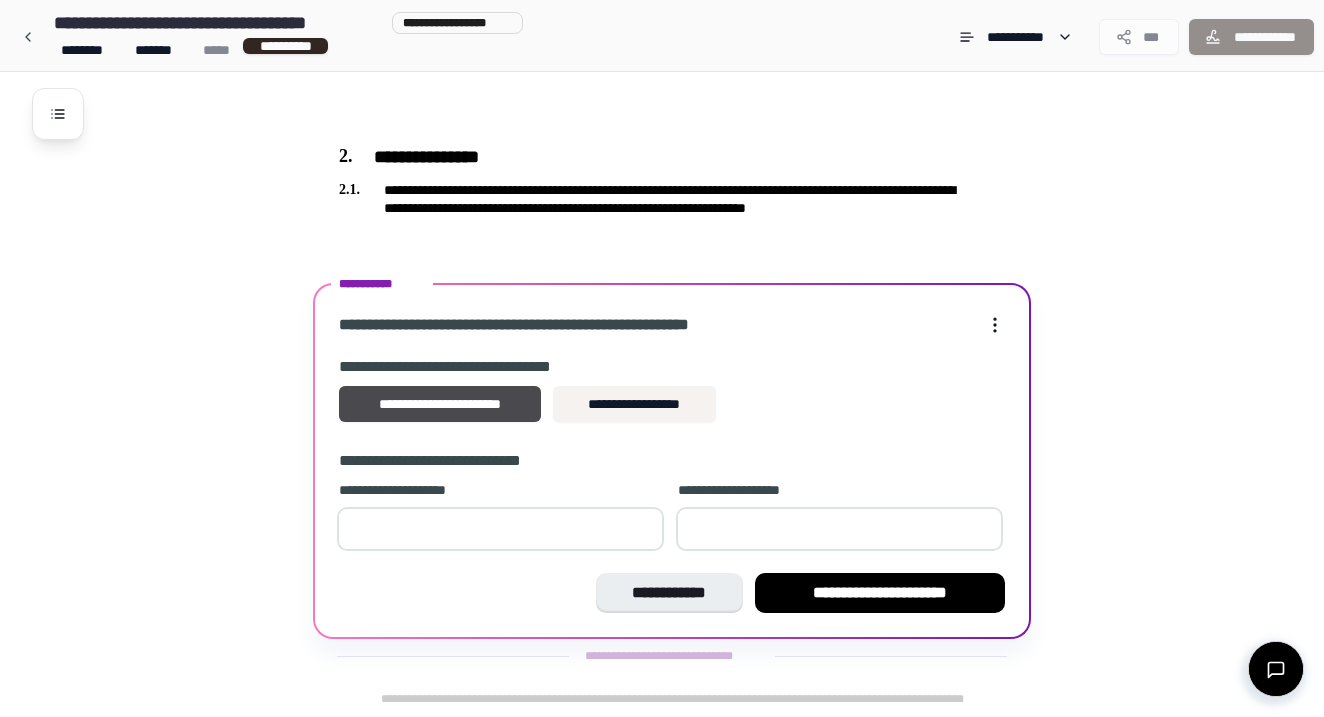 click at bounding box center [500, 529] 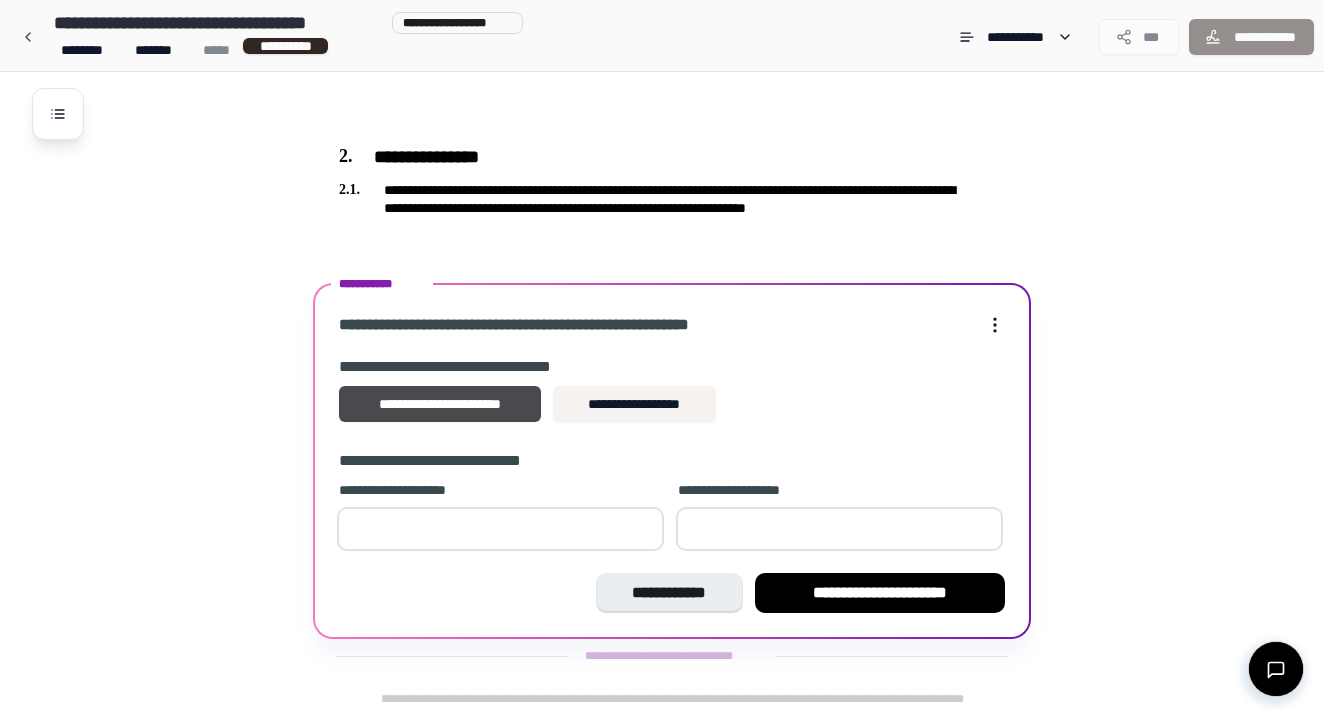 type on "*" 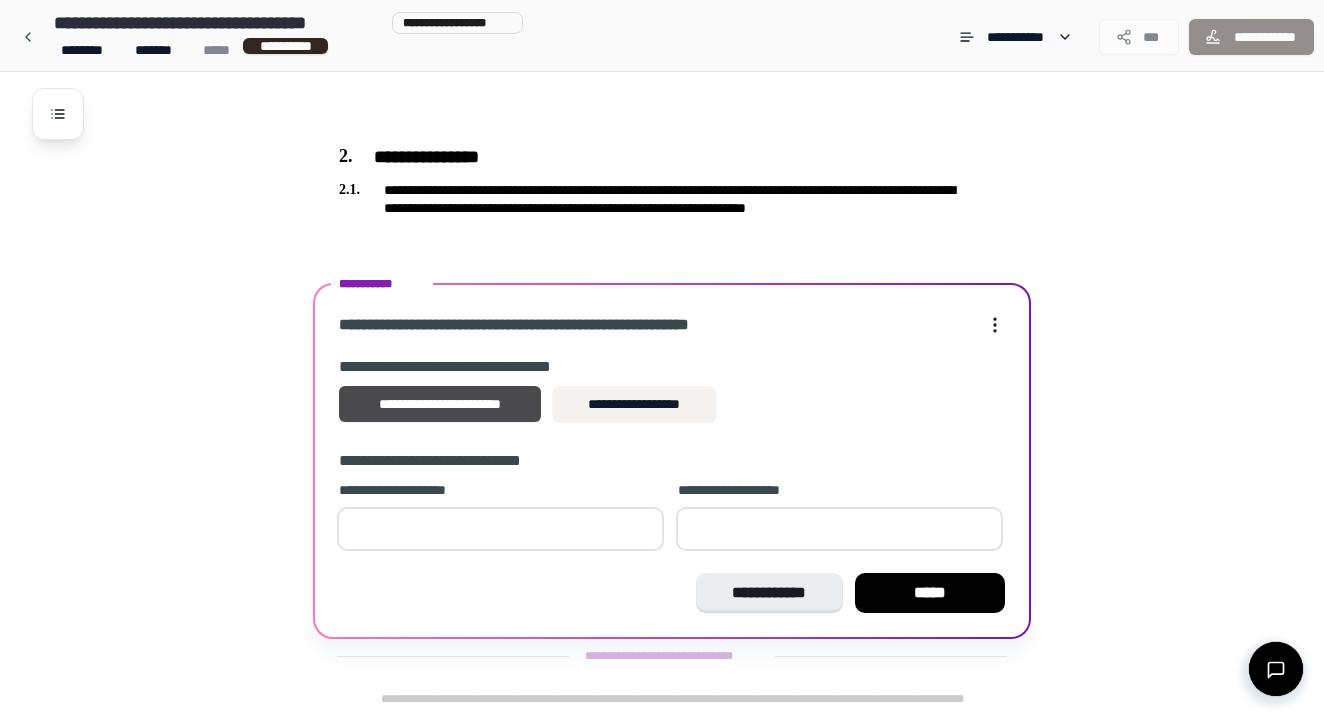 type on "**" 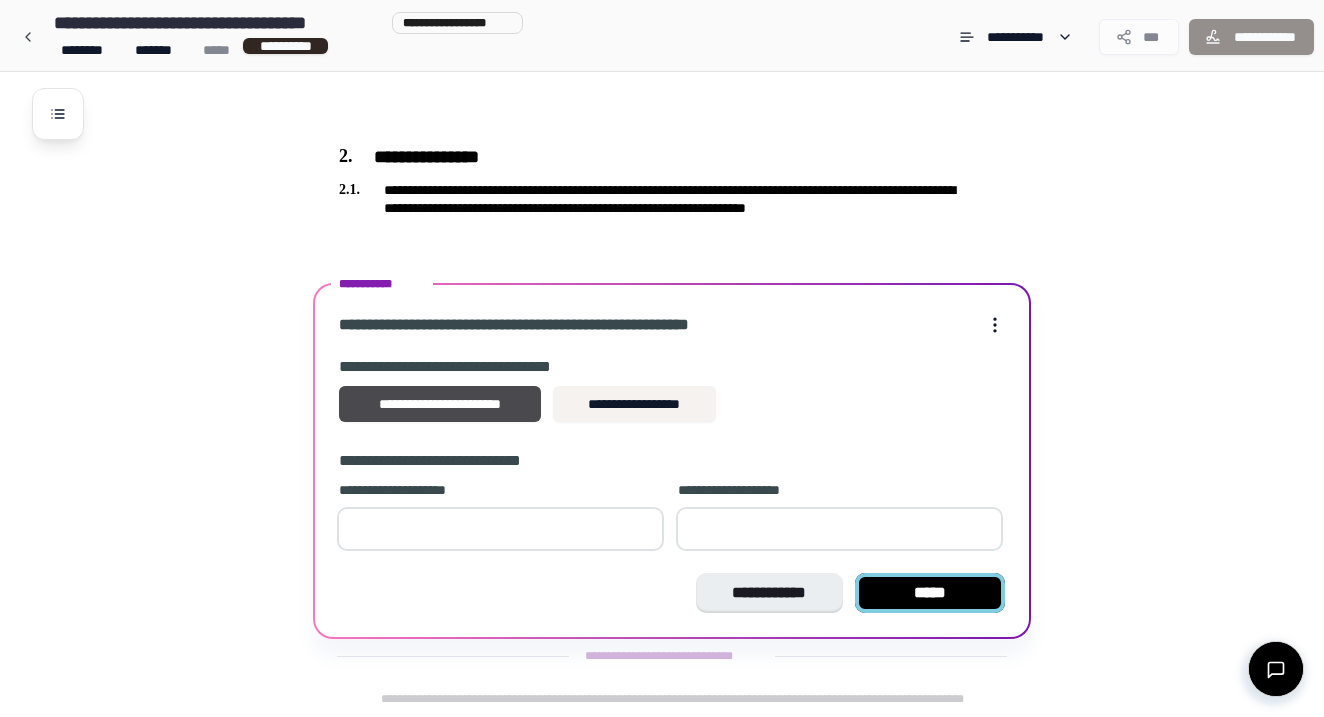 click on "*****" at bounding box center [930, 593] 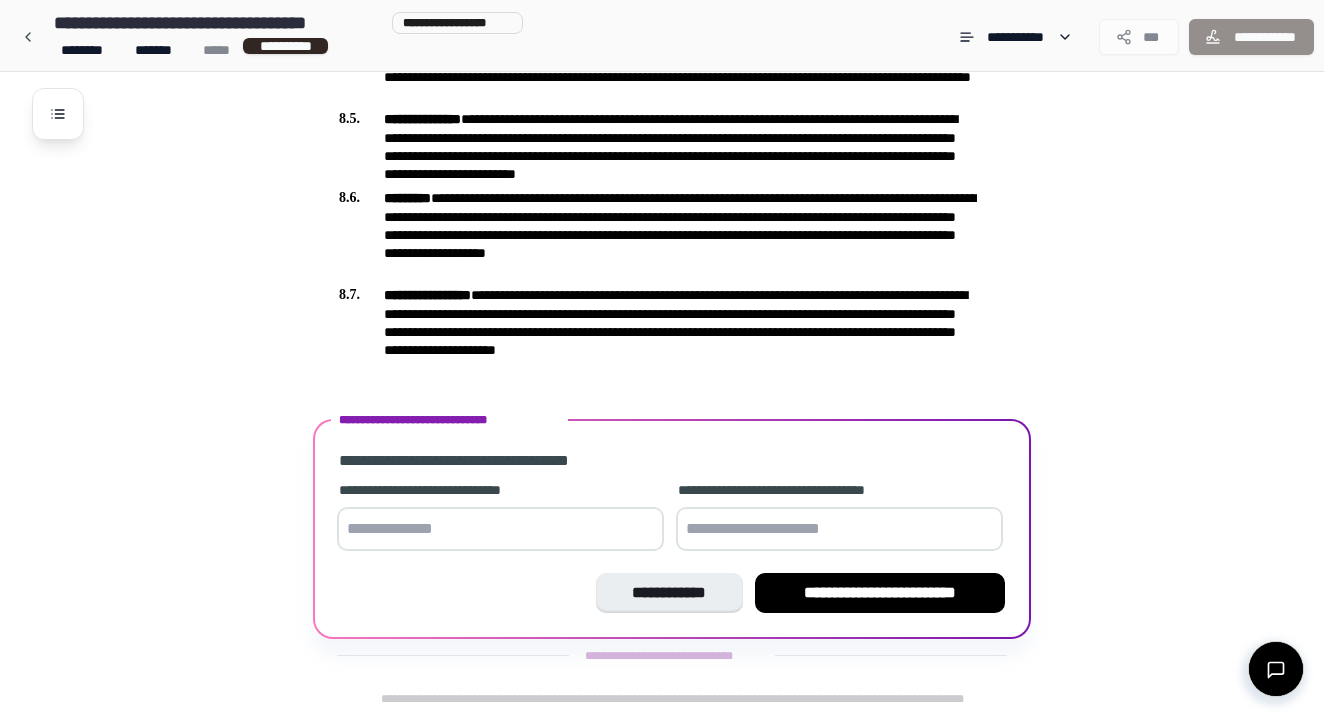 scroll, scrollTop: 1705, scrollLeft: 0, axis: vertical 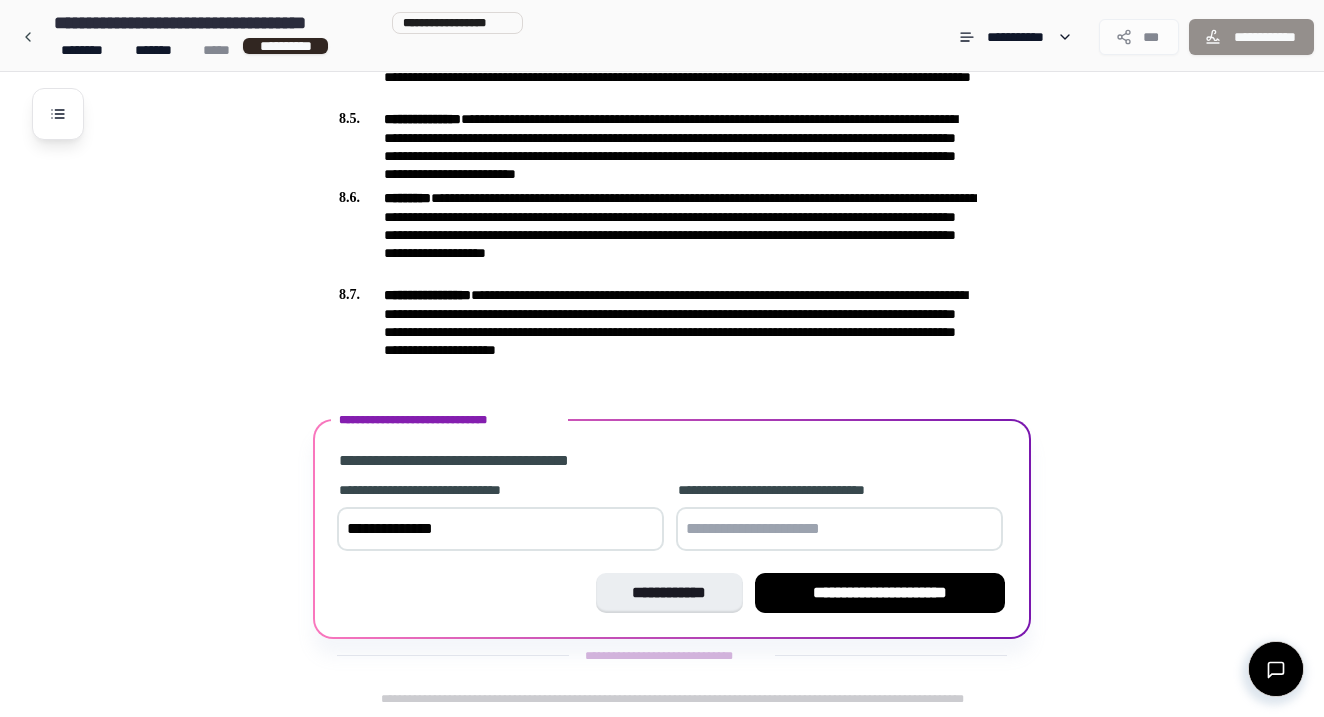 type on "**********" 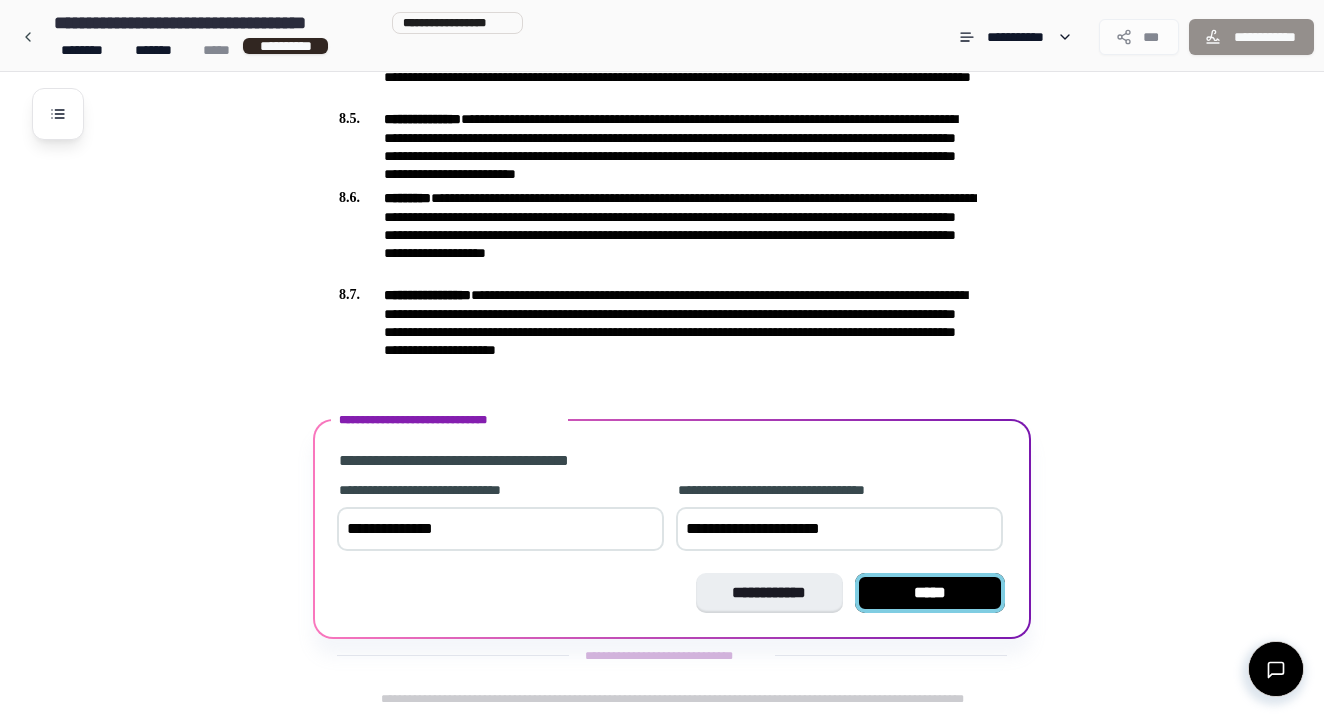 click on "*****" at bounding box center [930, 593] 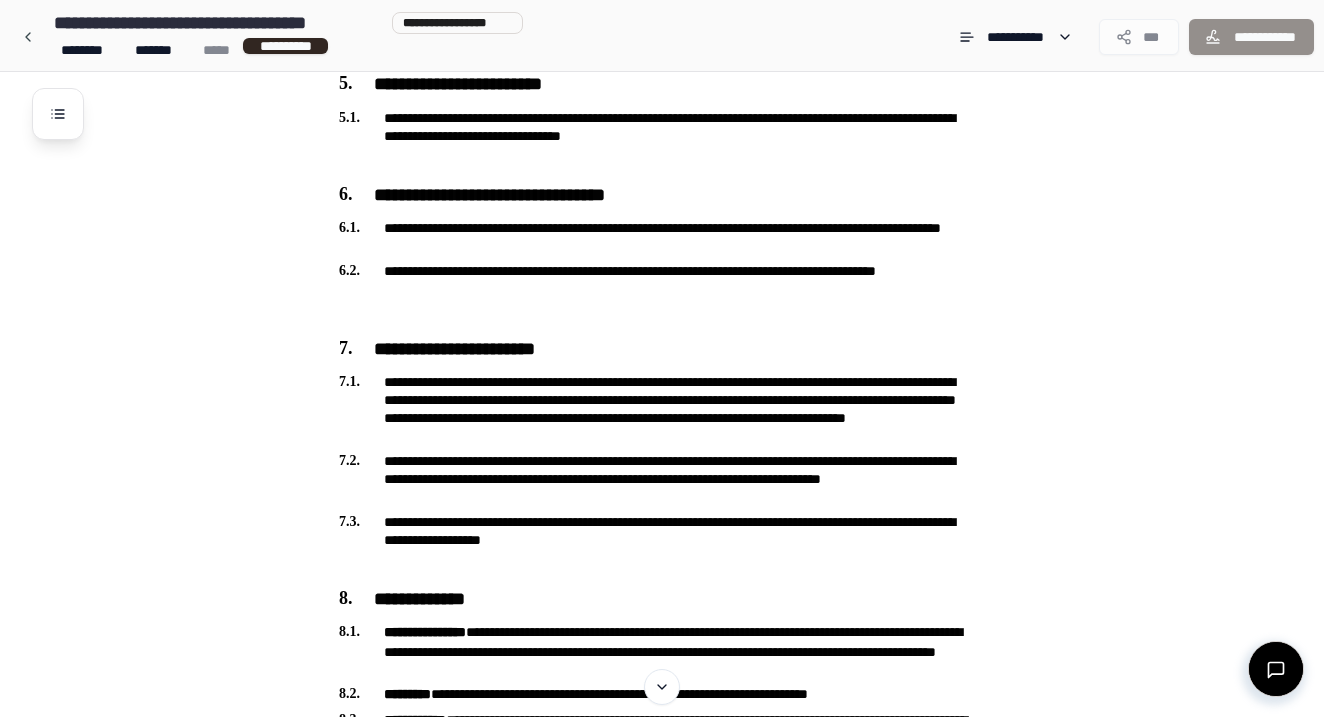 scroll, scrollTop: 831, scrollLeft: 0, axis: vertical 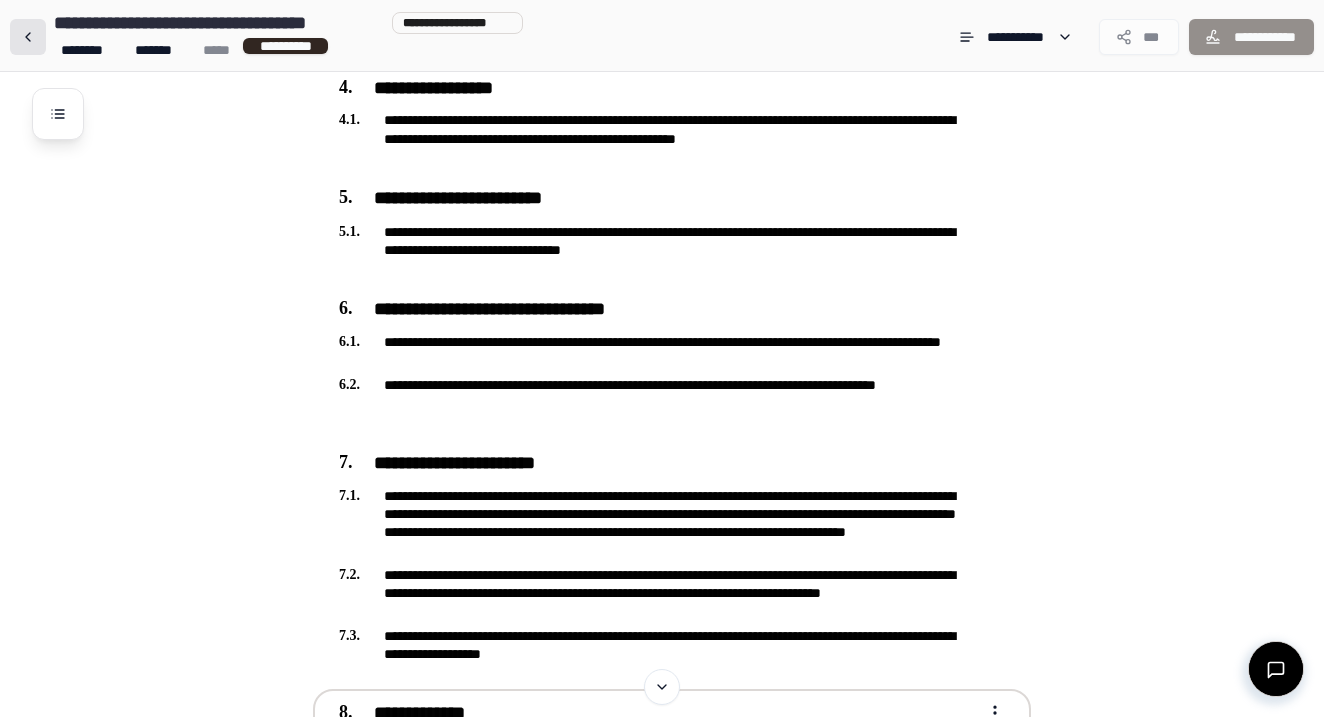 click at bounding box center [28, 37] 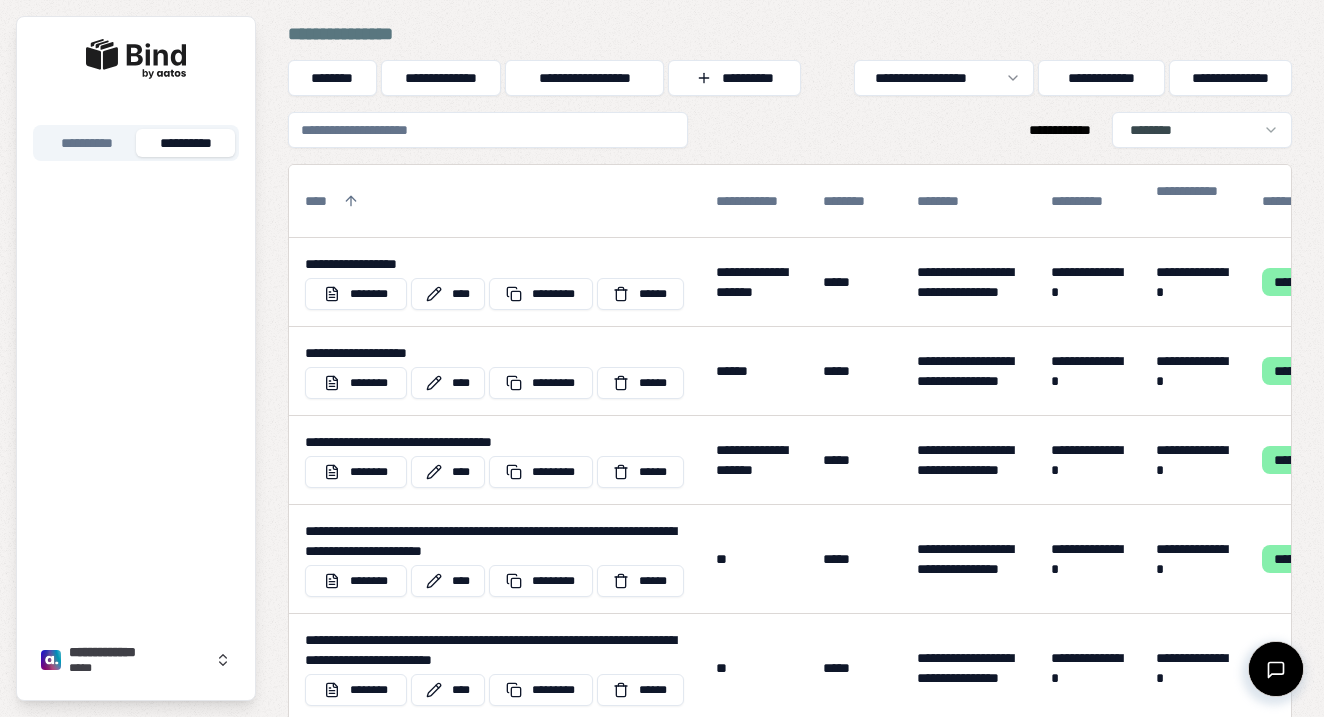 click at bounding box center [488, 130] 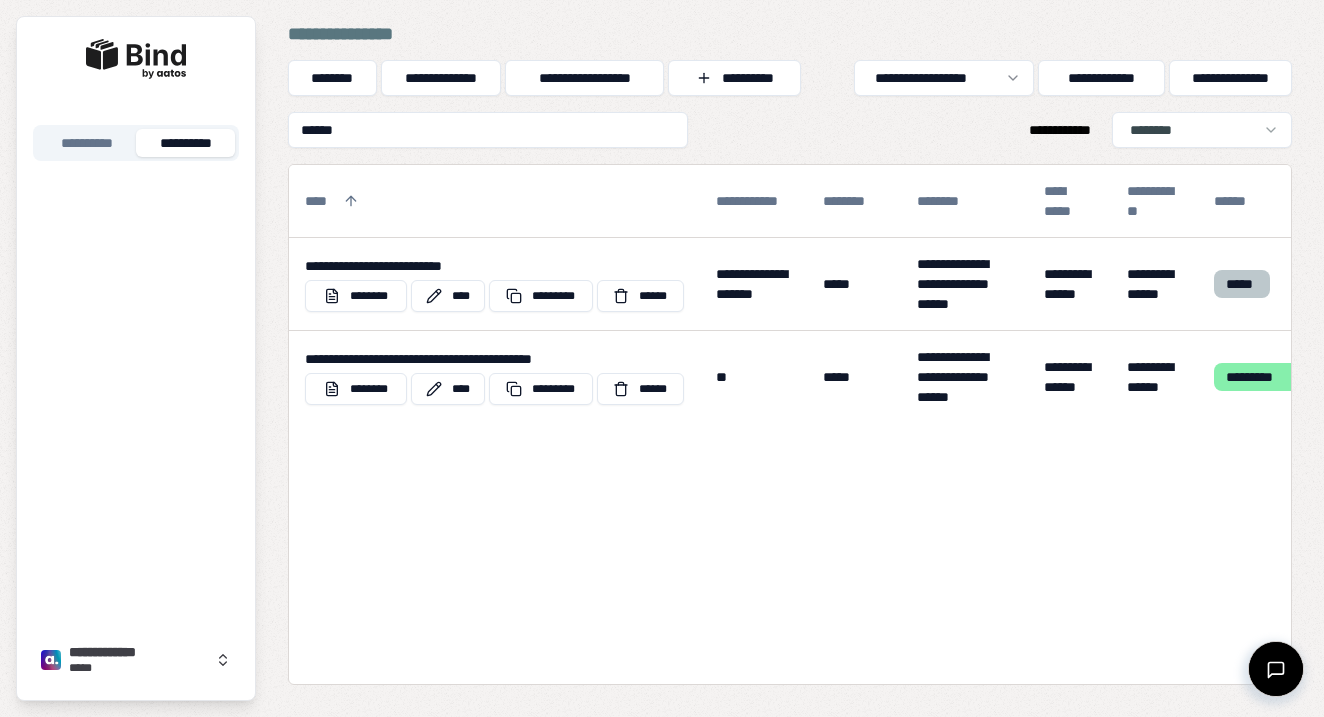 type on "*******" 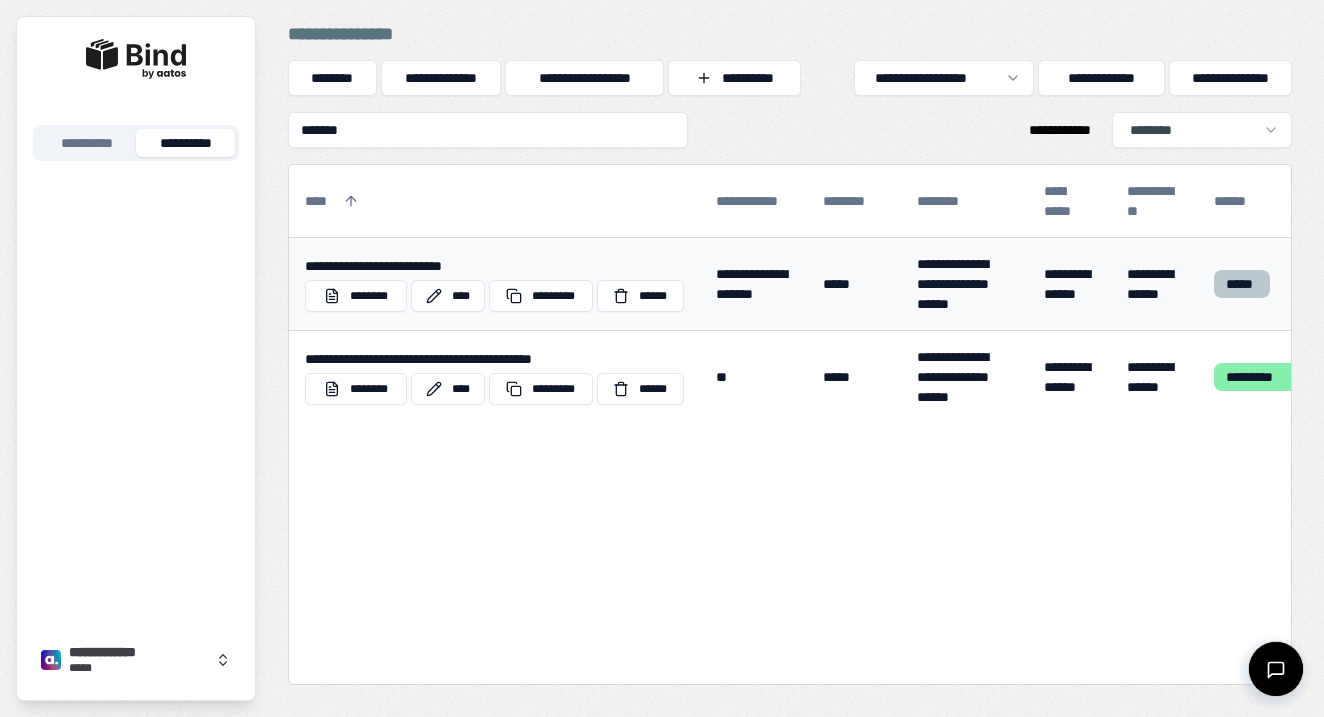 click on "**********" at bounding box center (494, 284) 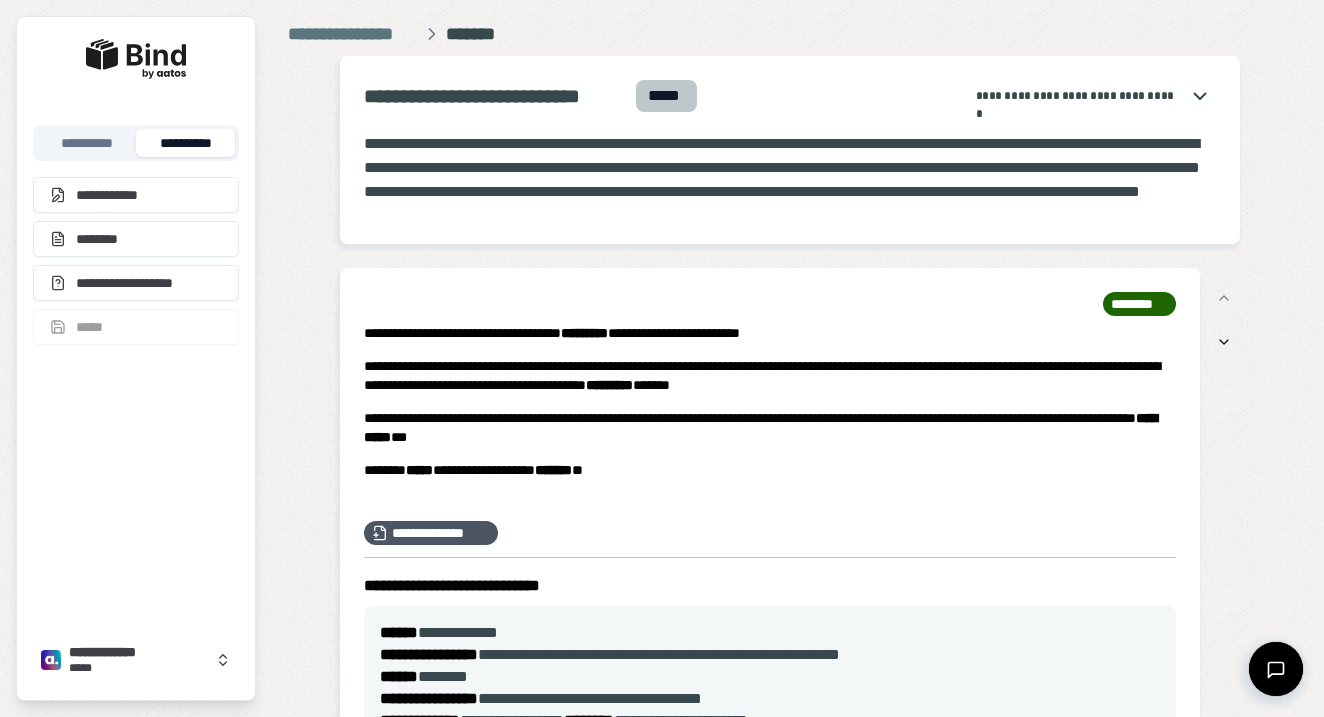 click on "**********" at bounding box center (790, 1923) 